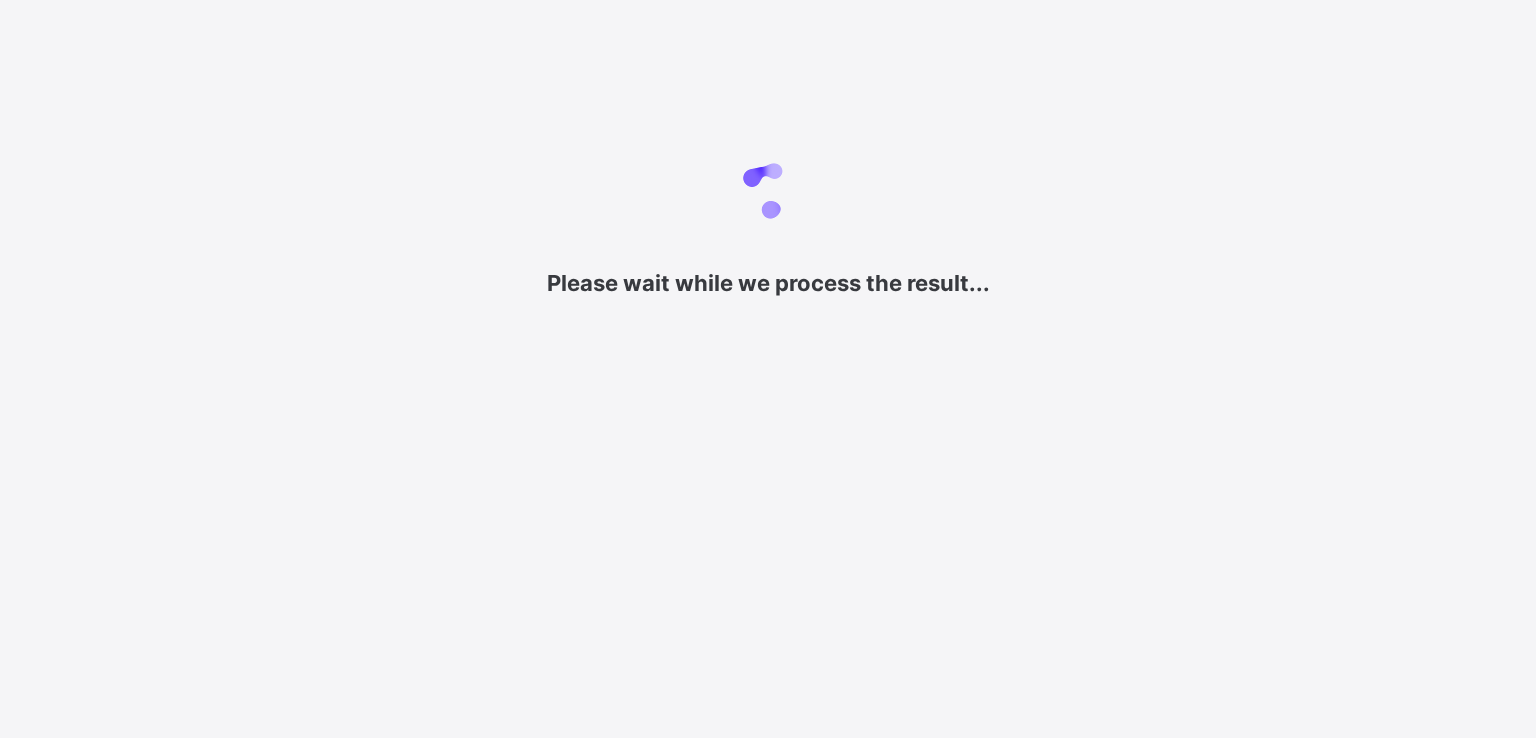 scroll, scrollTop: 0, scrollLeft: 0, axis: both 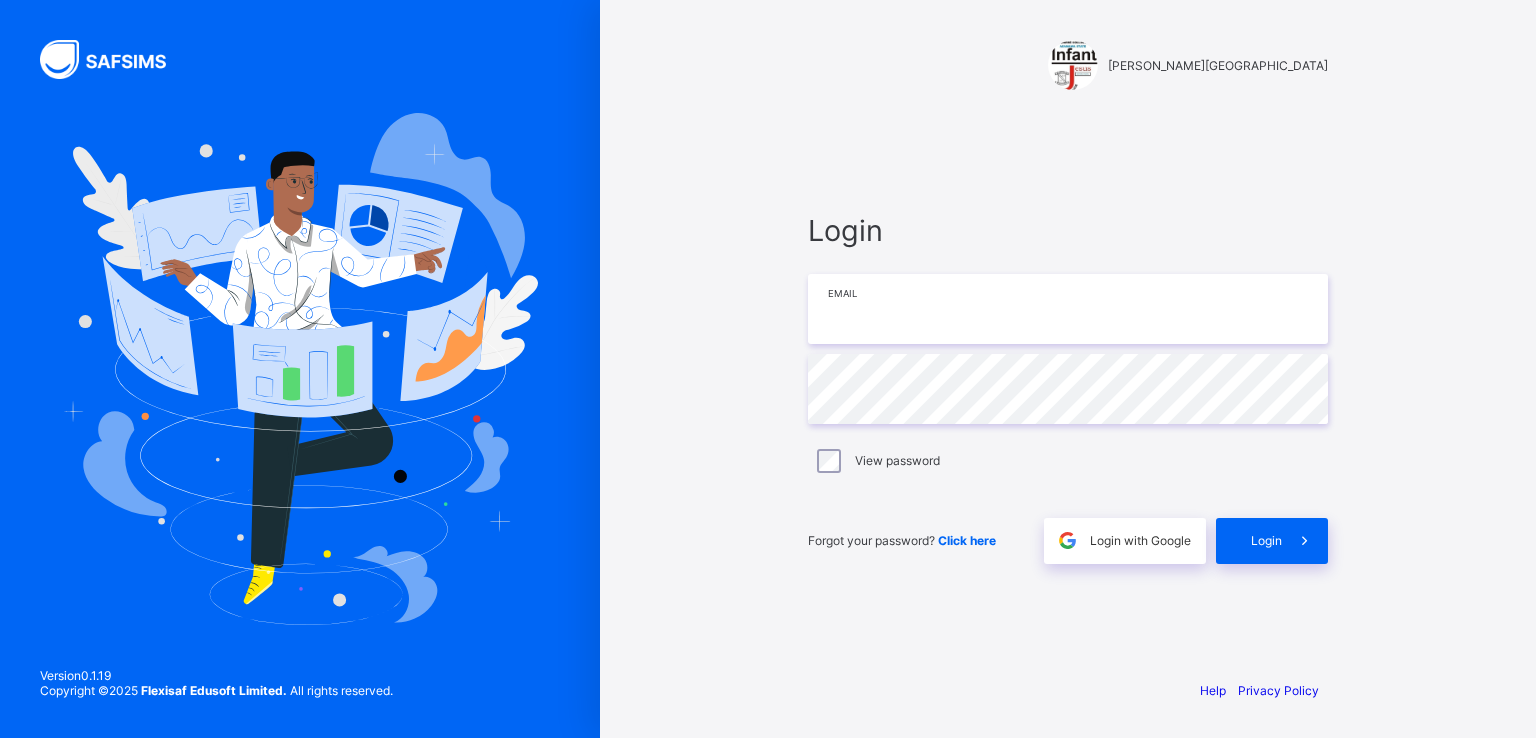 type on "**********" 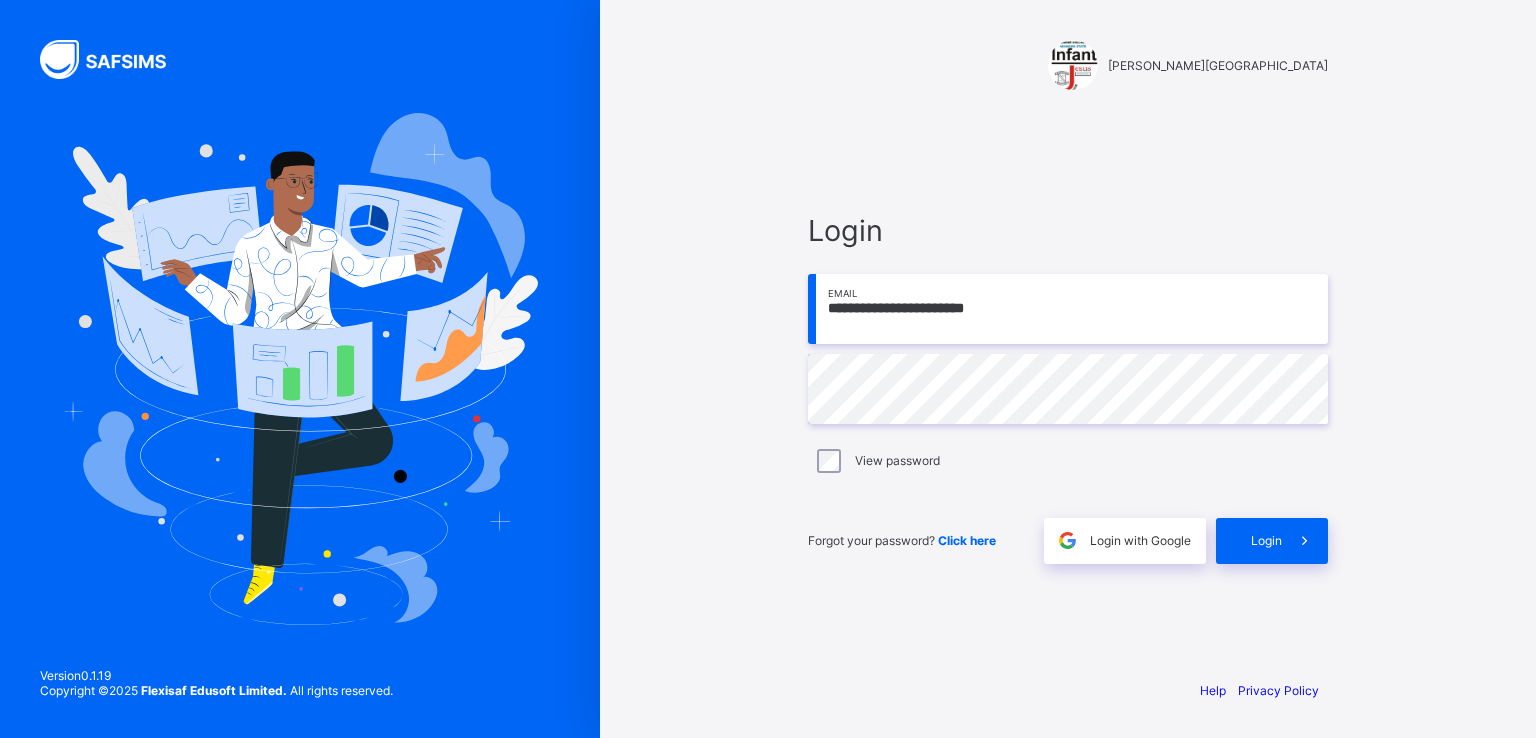 click on "Help" at bounding box center [1213, 690] 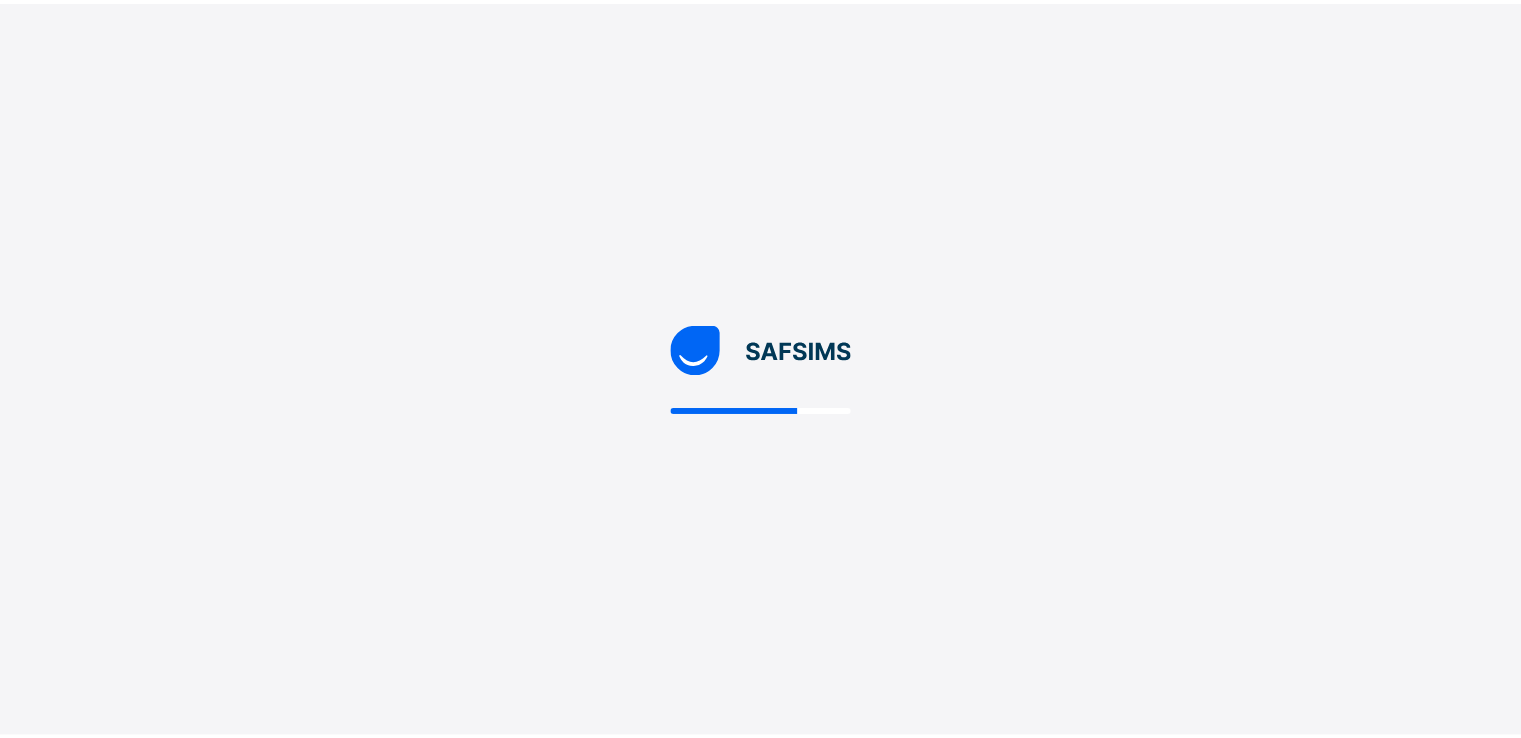 scroll, scrollTop: 0, scrollLeft: 0, axis: both 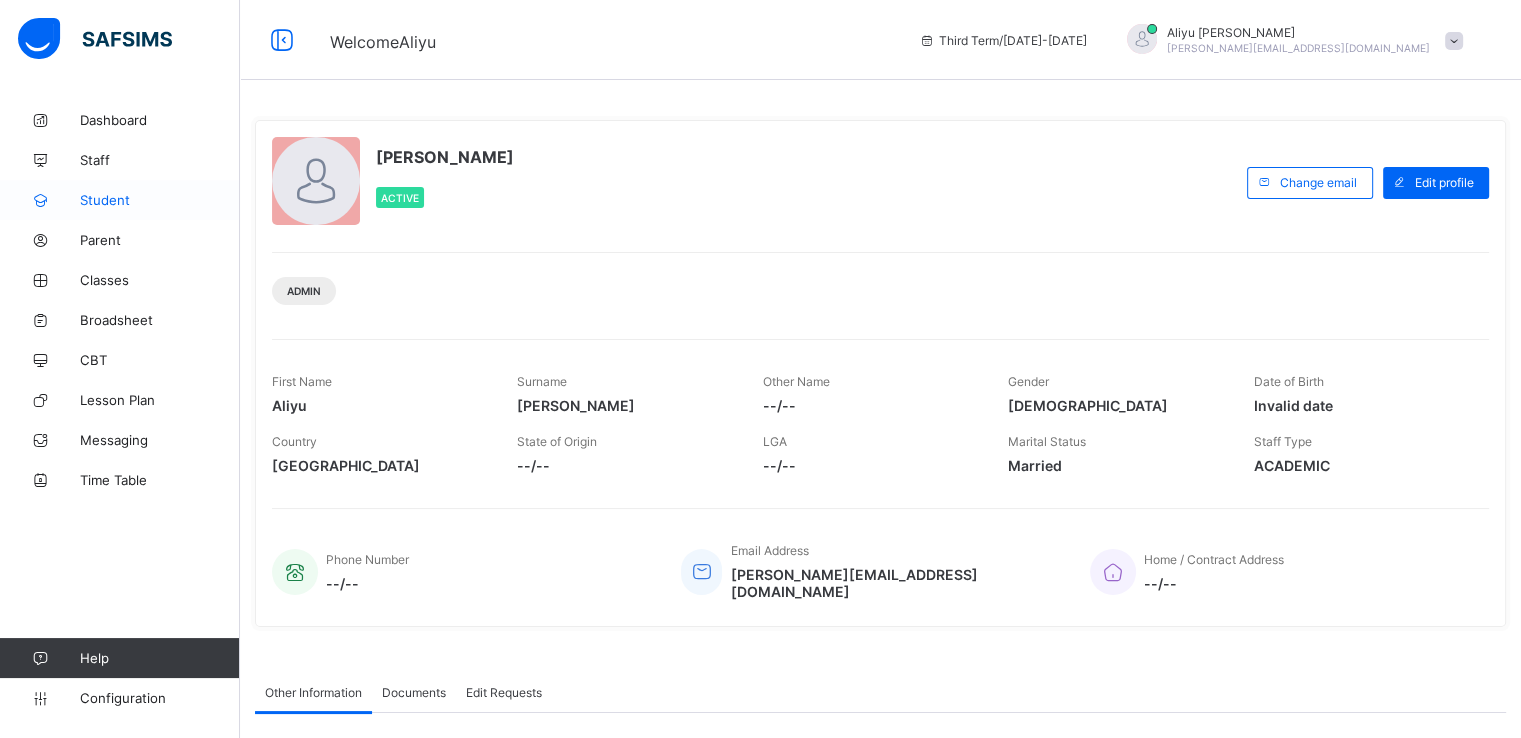 click on "Student" at bounding box center [160, 200] 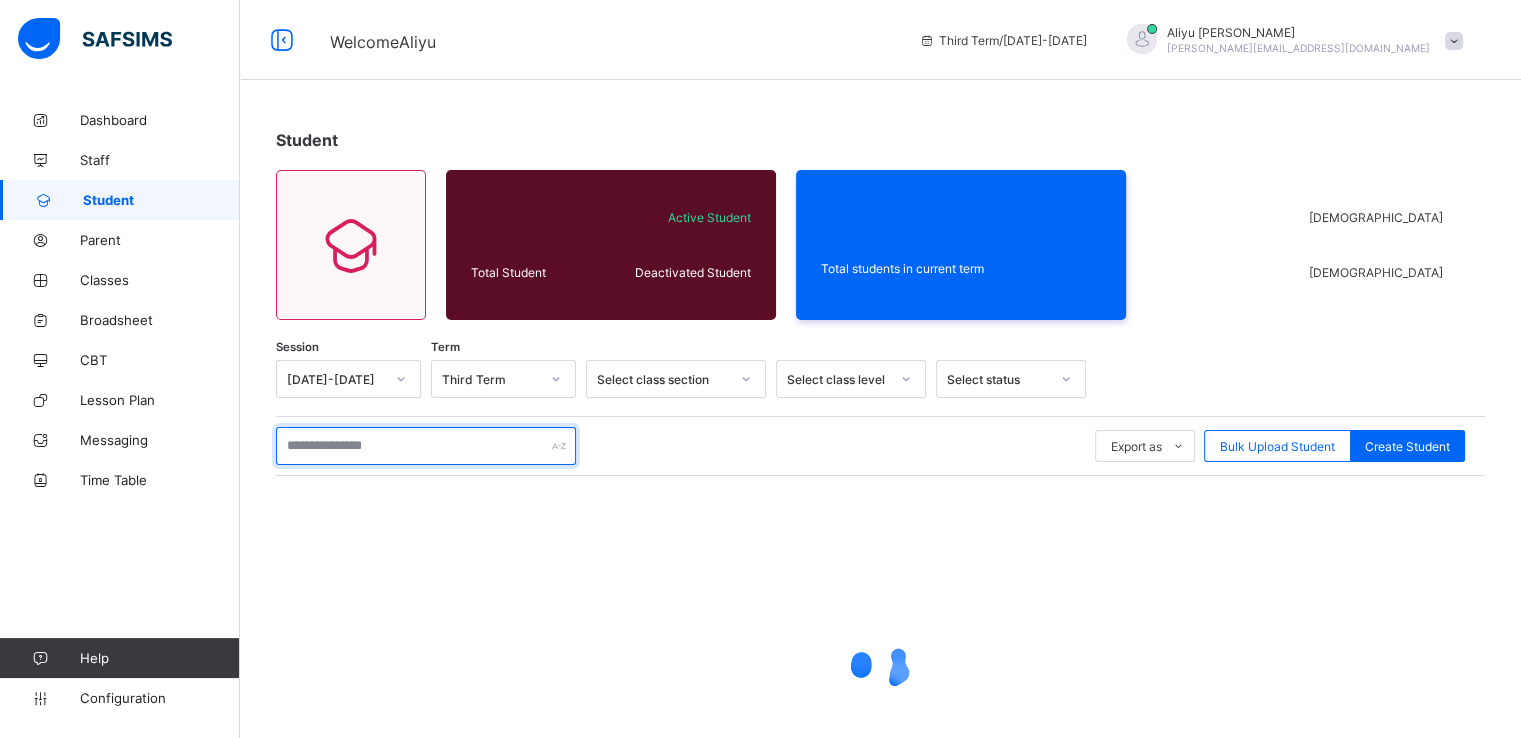 click at bounding box center [426, 446] 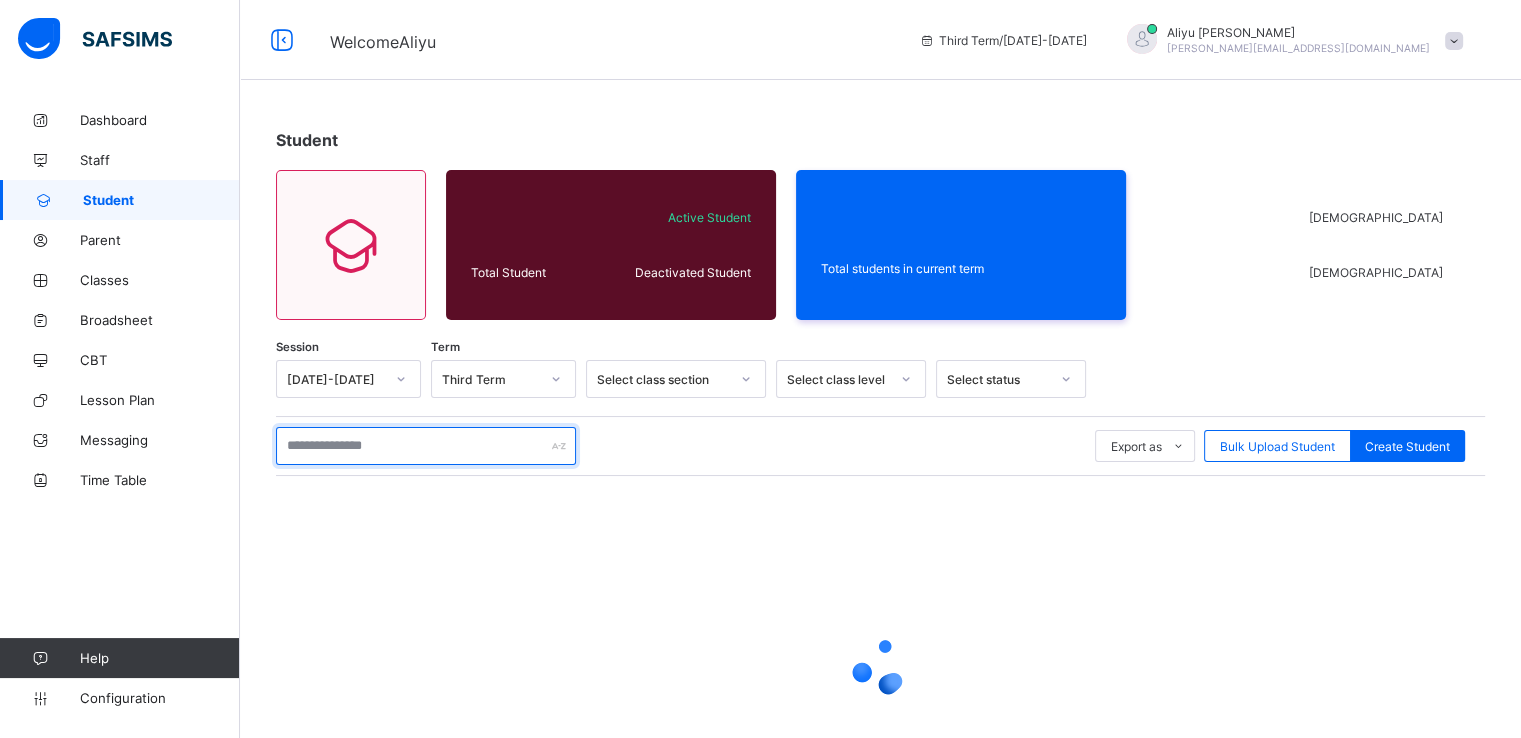 paste on "********" 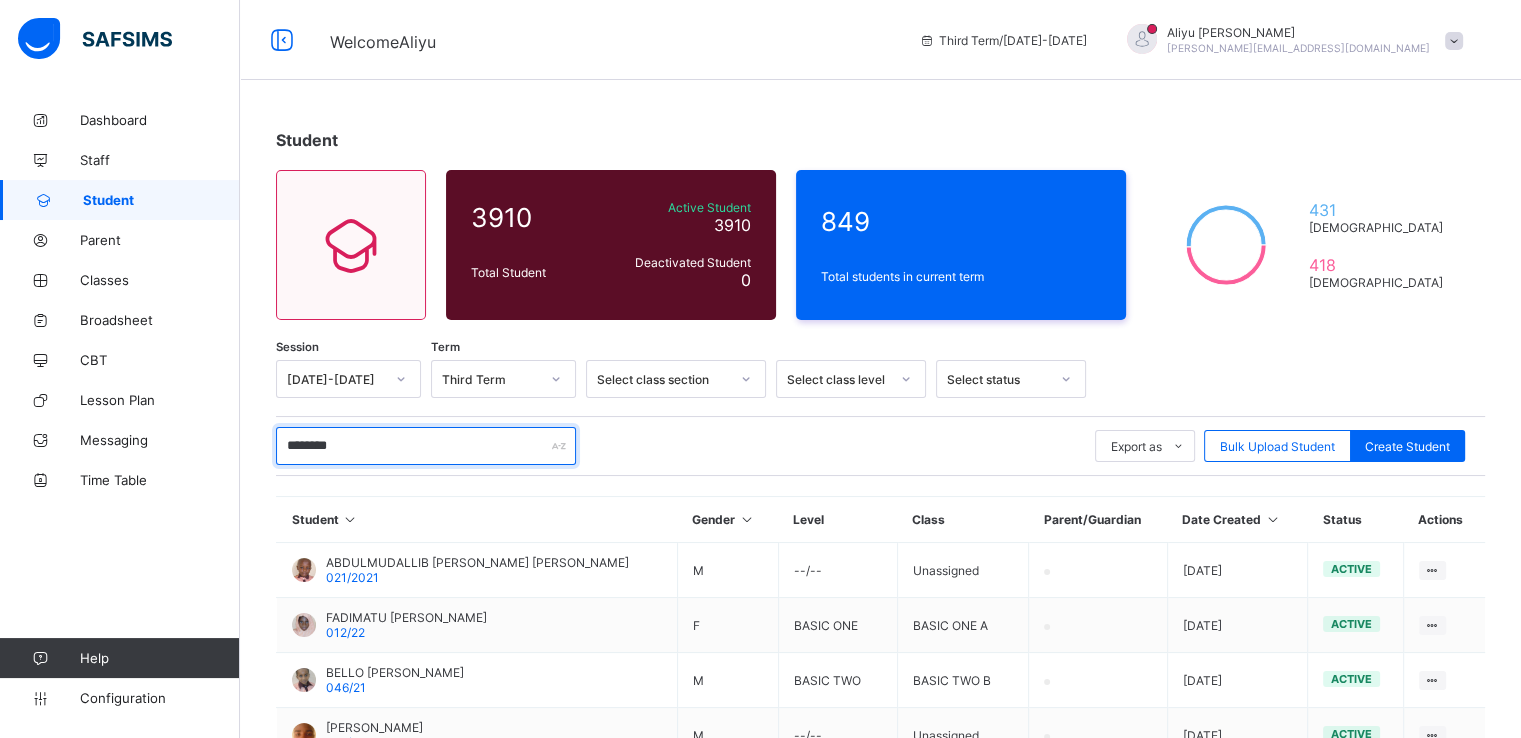 click on "********" at bounding box center [426, 446] 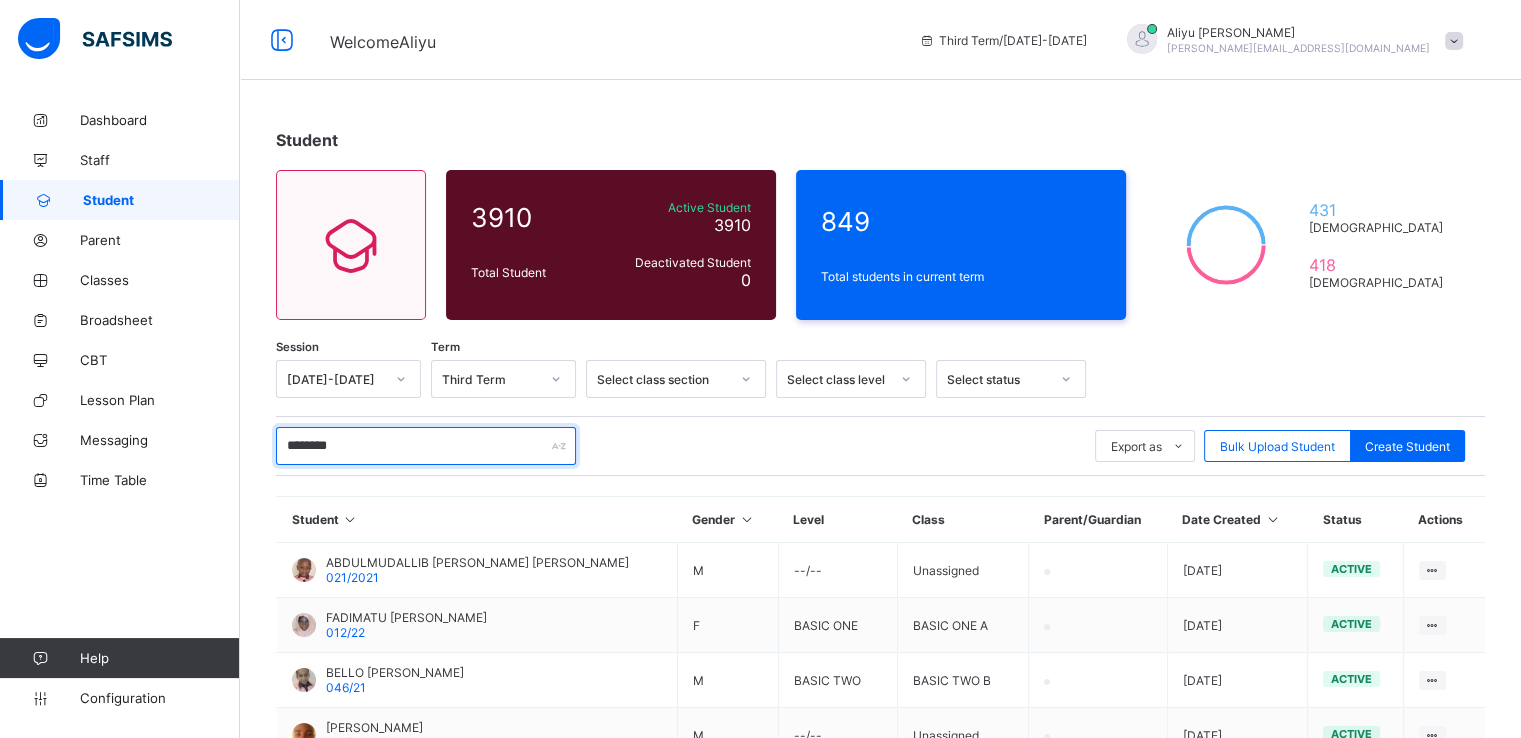 click on "********" at bounding box center [426, 446] 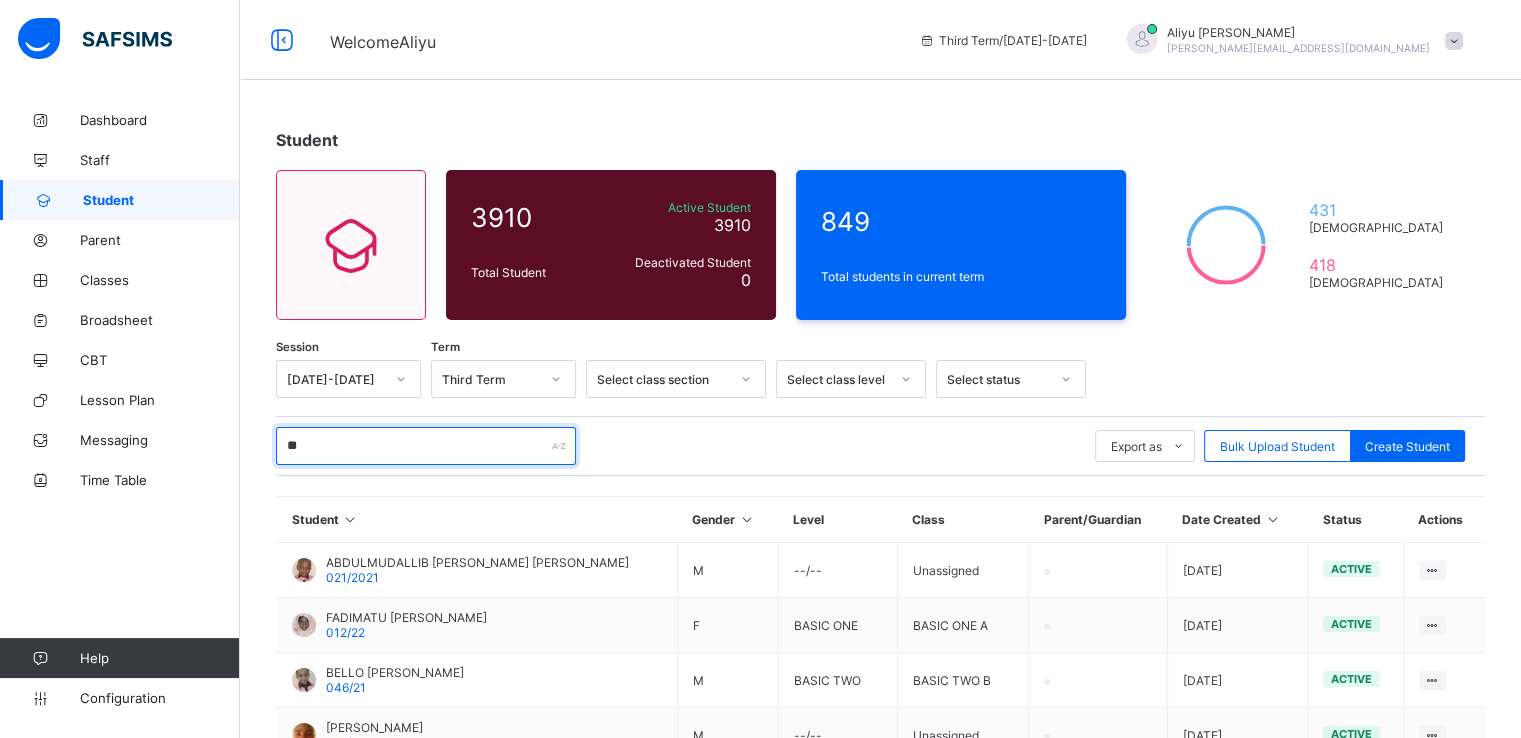 type on "*" 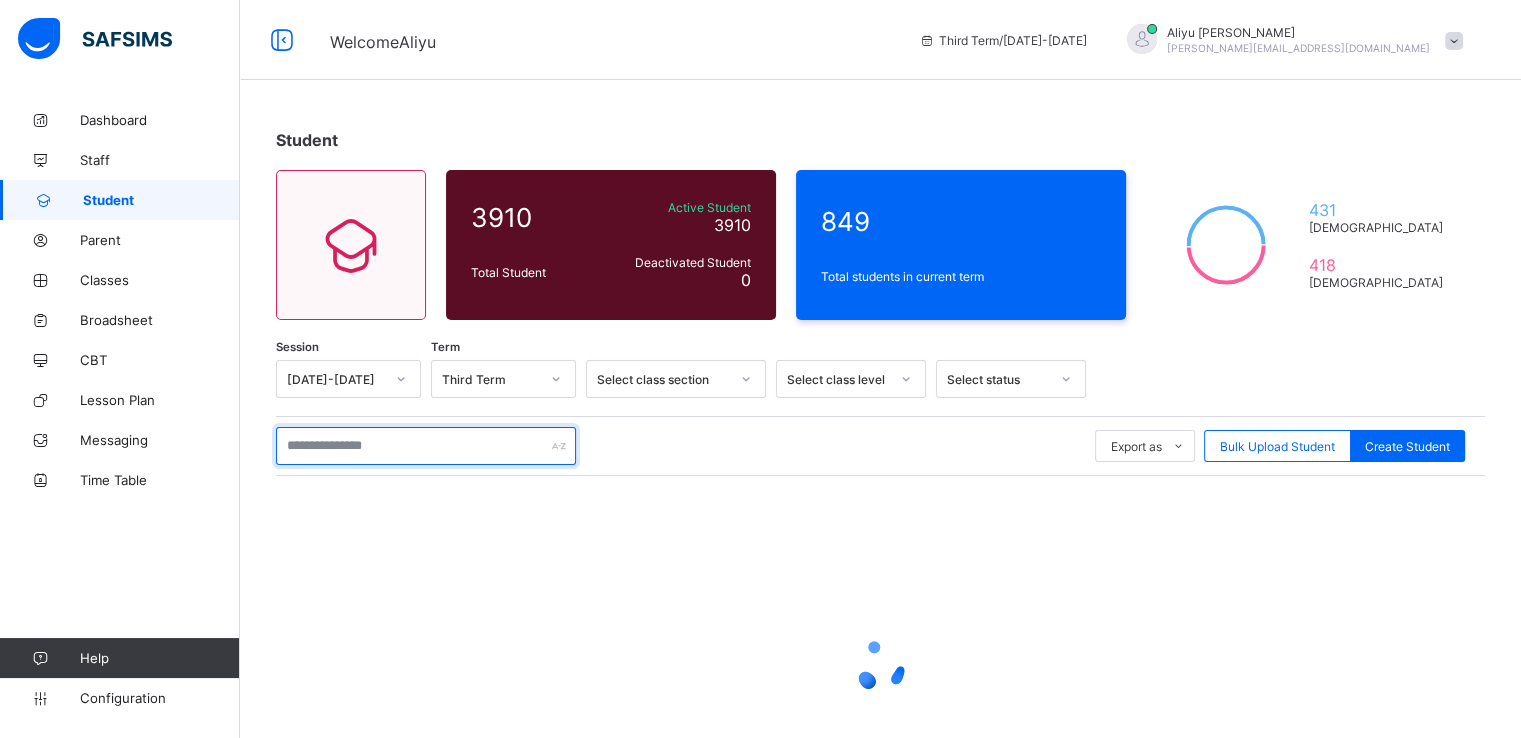 paste on "********" 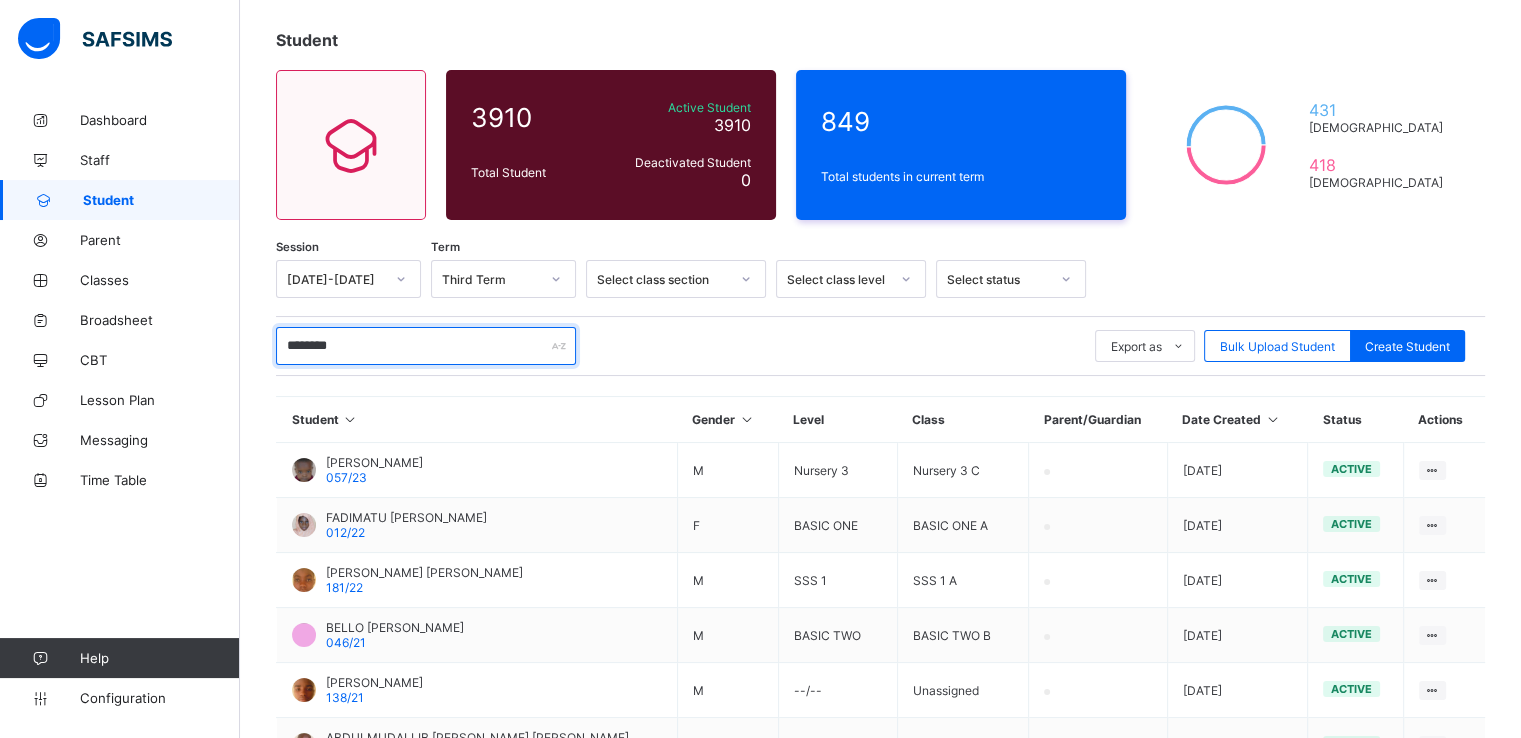scroll, scrollTop: 103, scrollLeft: 0, axis: vertical 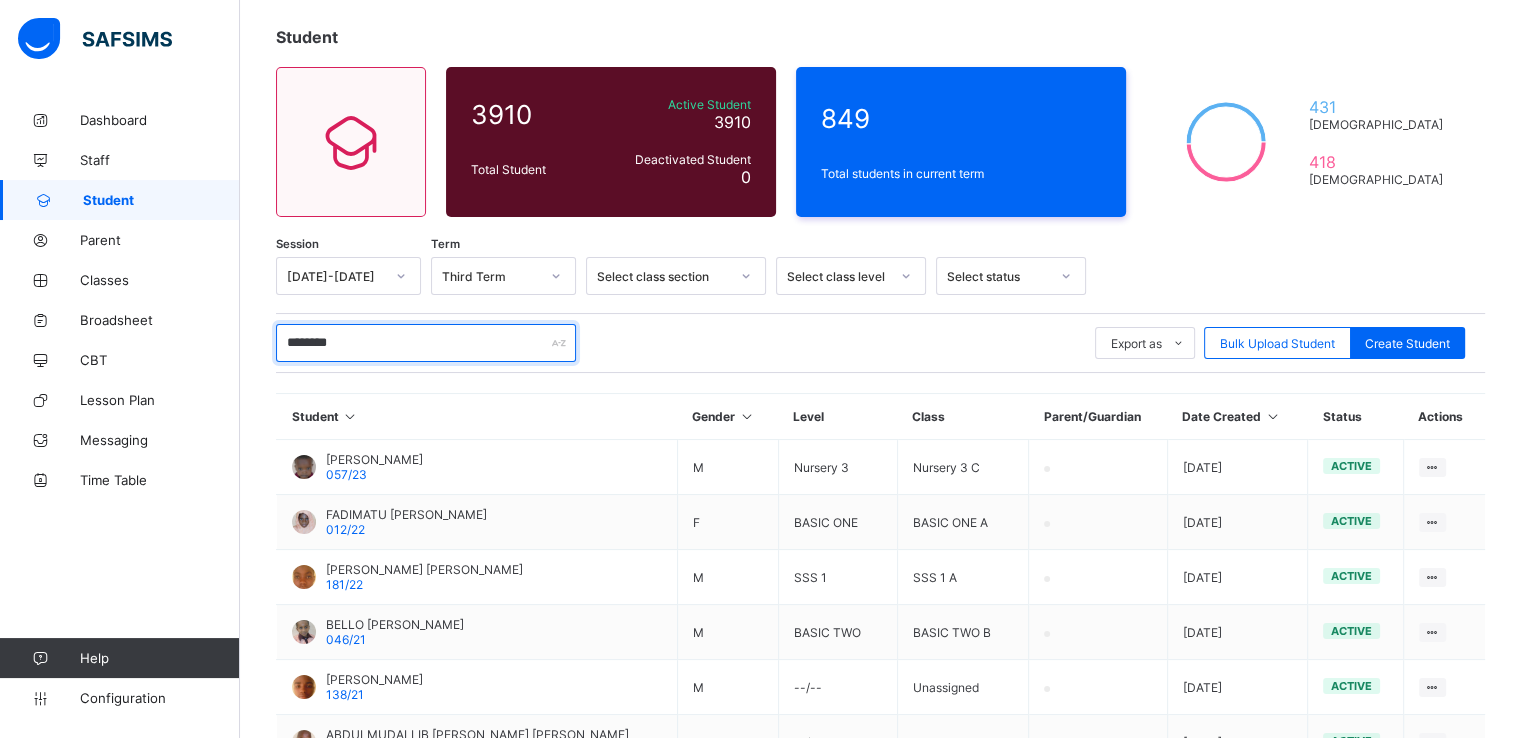 click on "********" at bounding box center [426, 343] 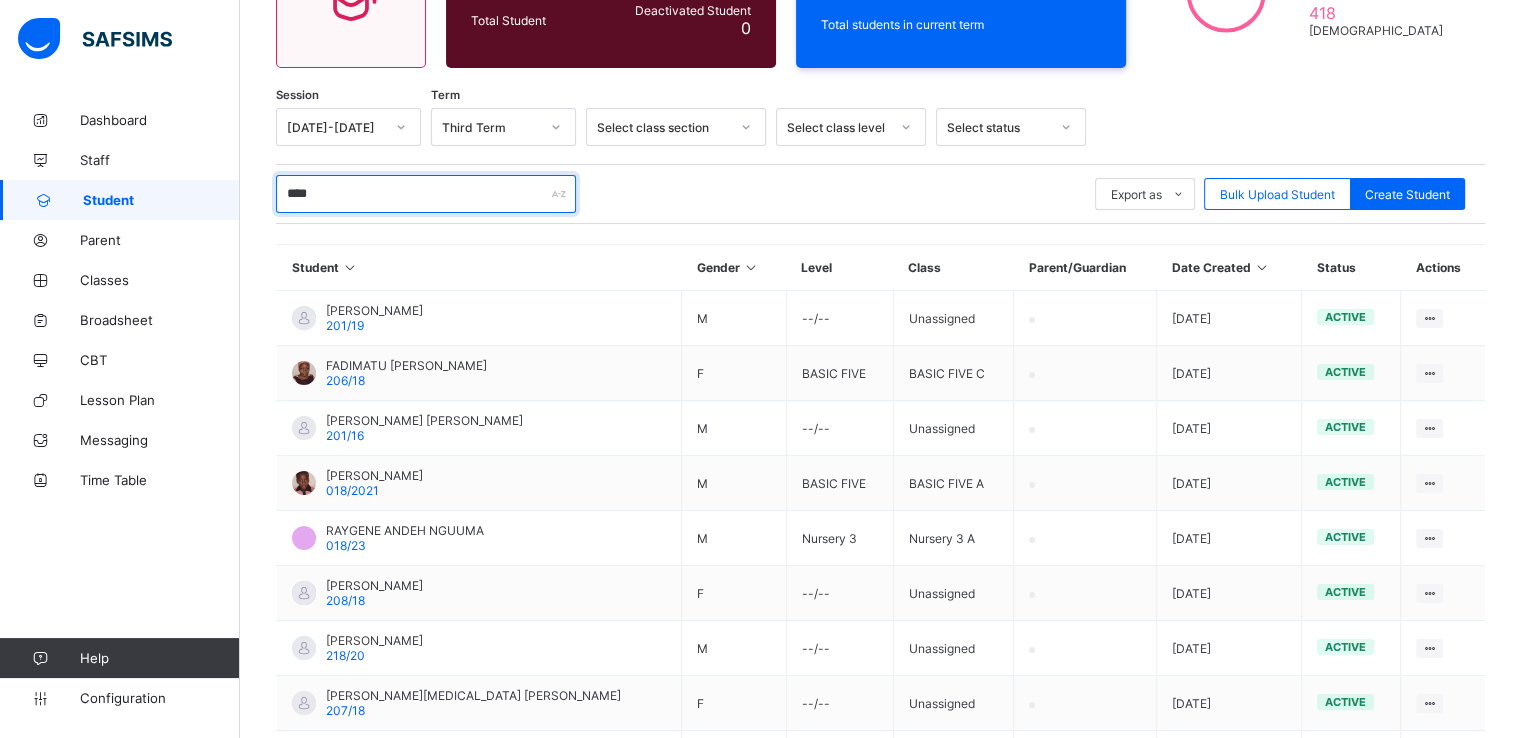 scroll, scrollTop: 255, scrollLeft: 0, axis: vertical 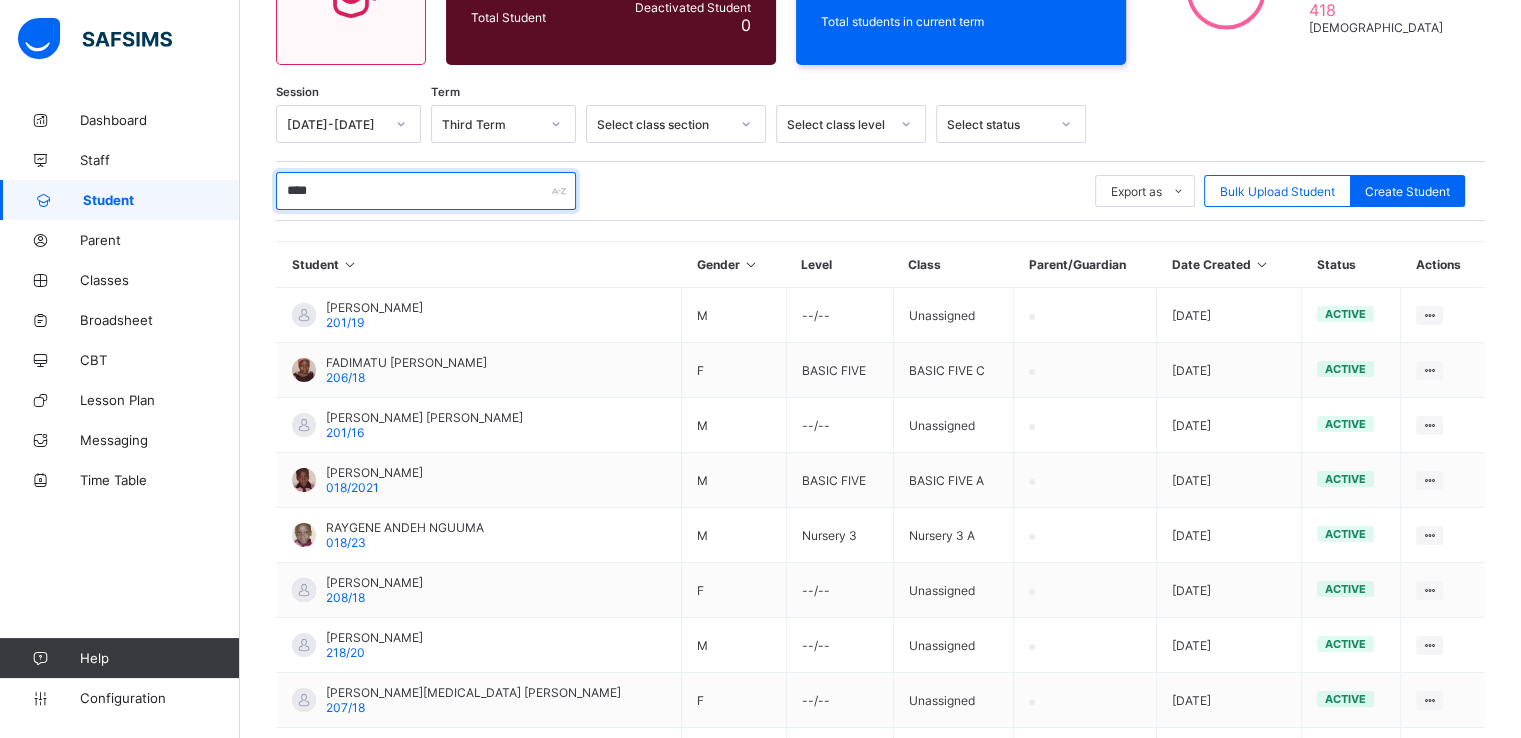 click on "****" at bounding box center [426, 191] 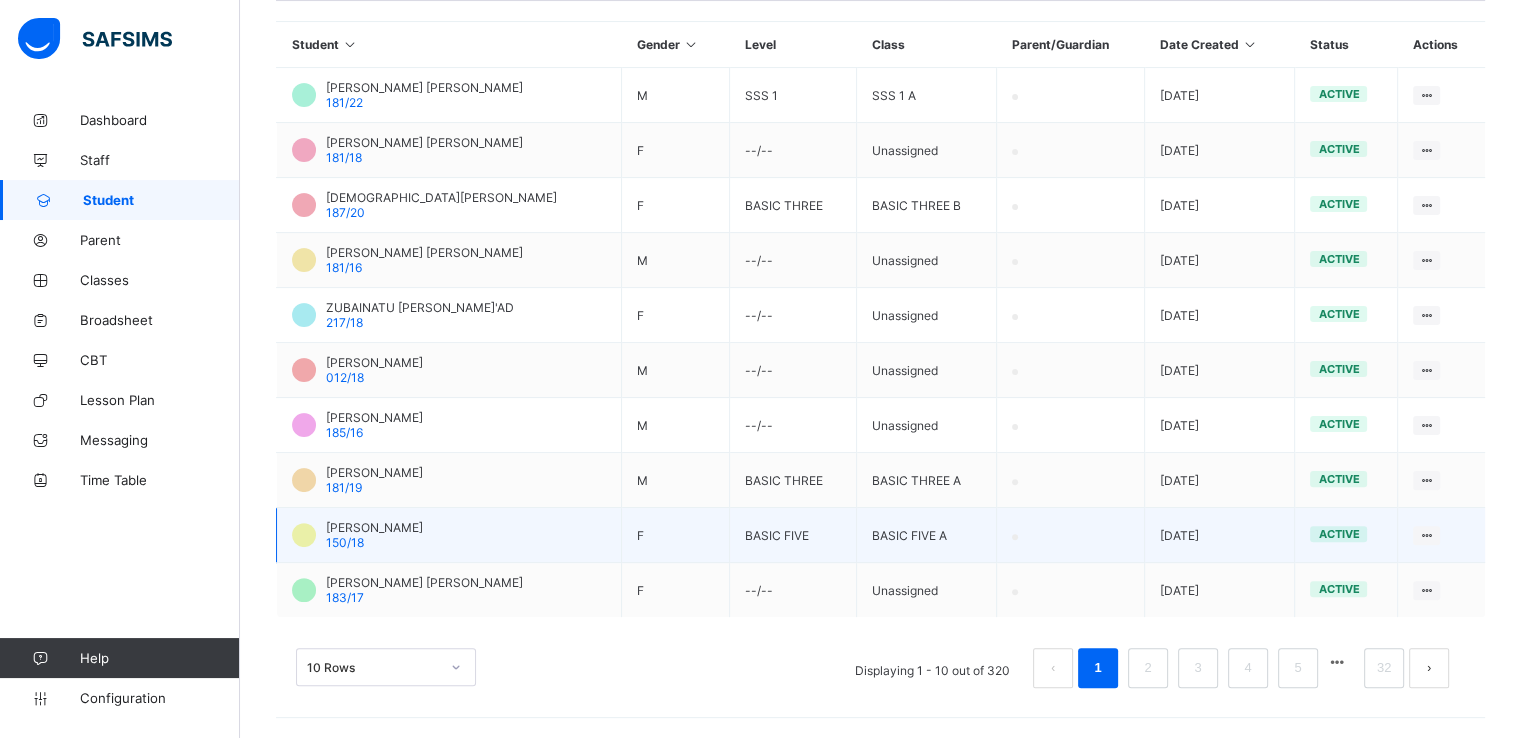 scroll, scrollTop: 0, scrollLeft: 0, axis: both 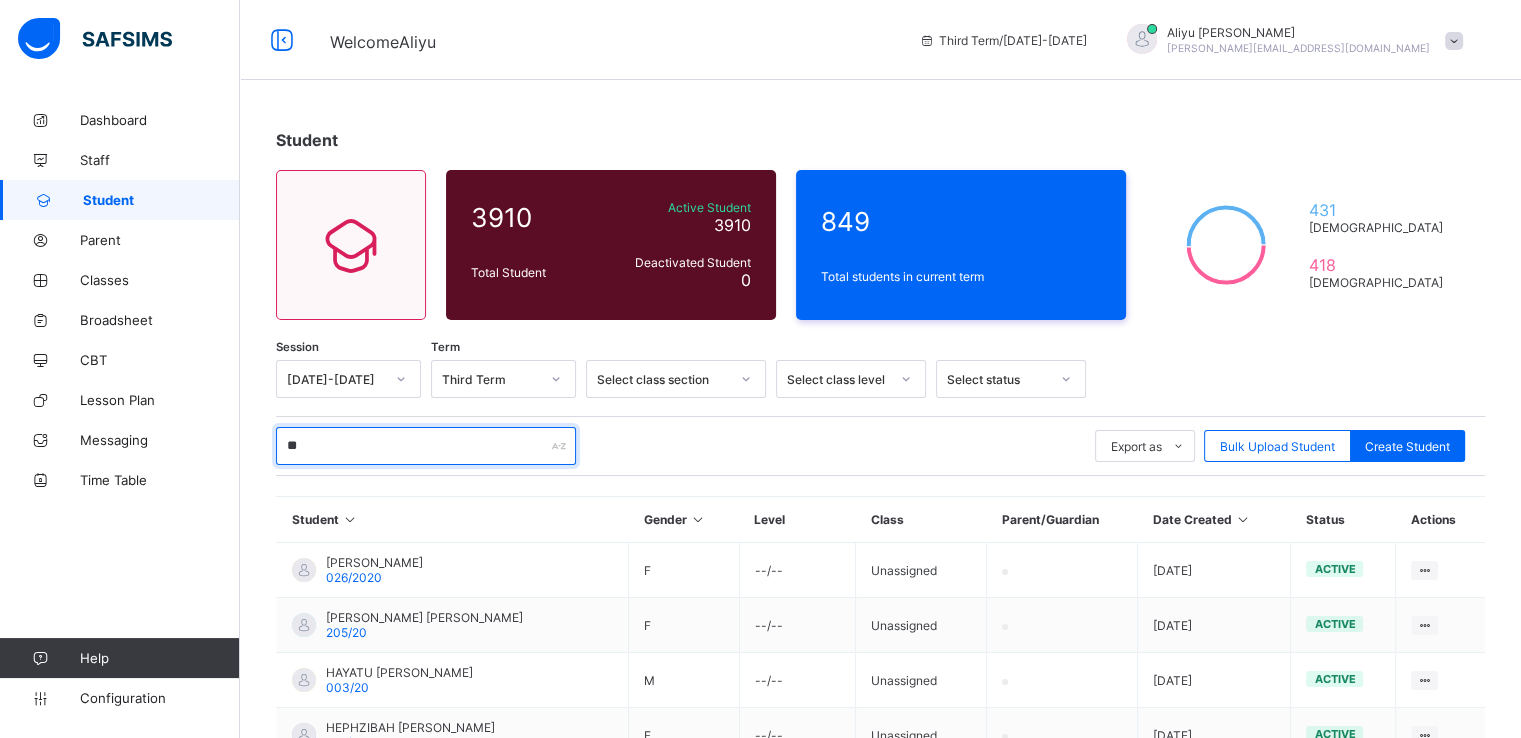type on "*" 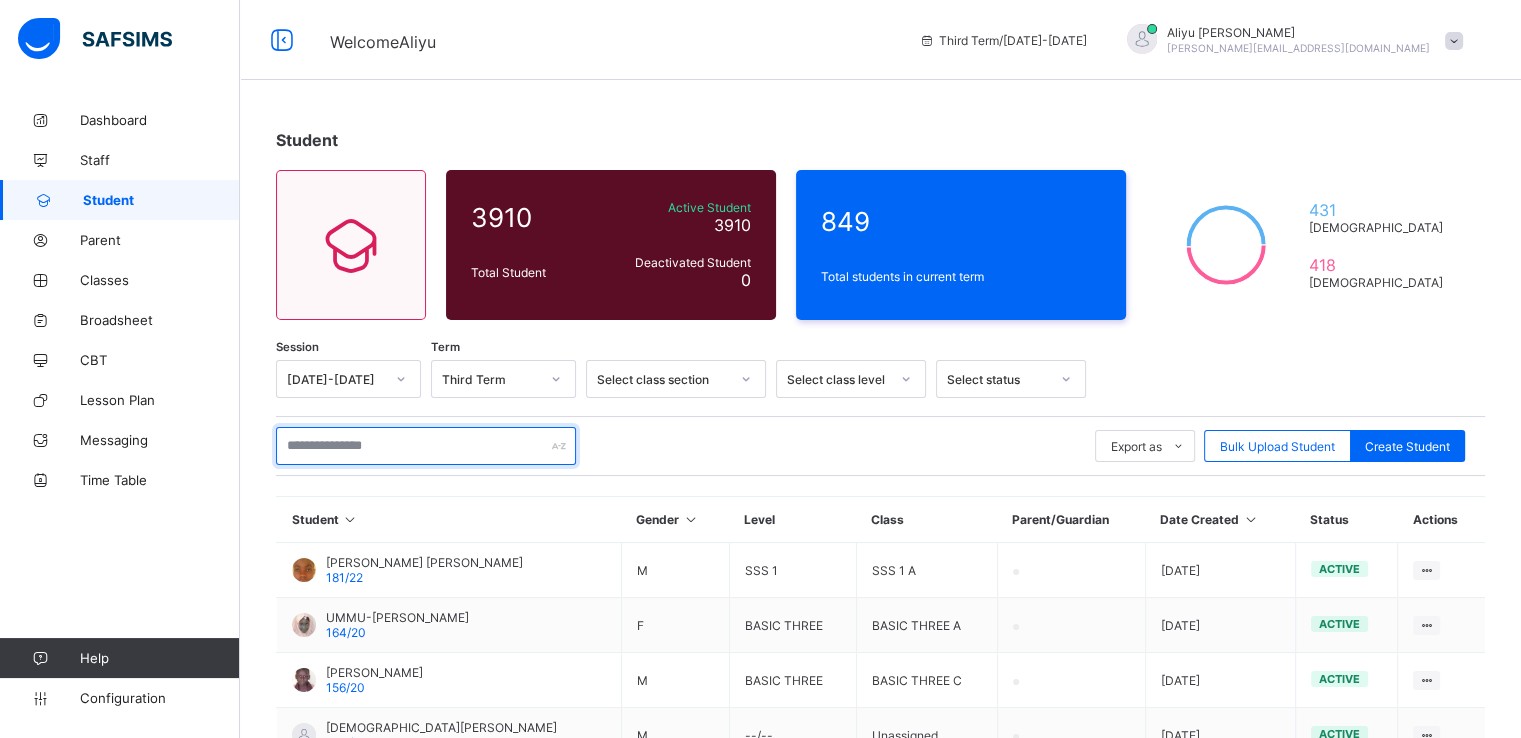 paste on "********" 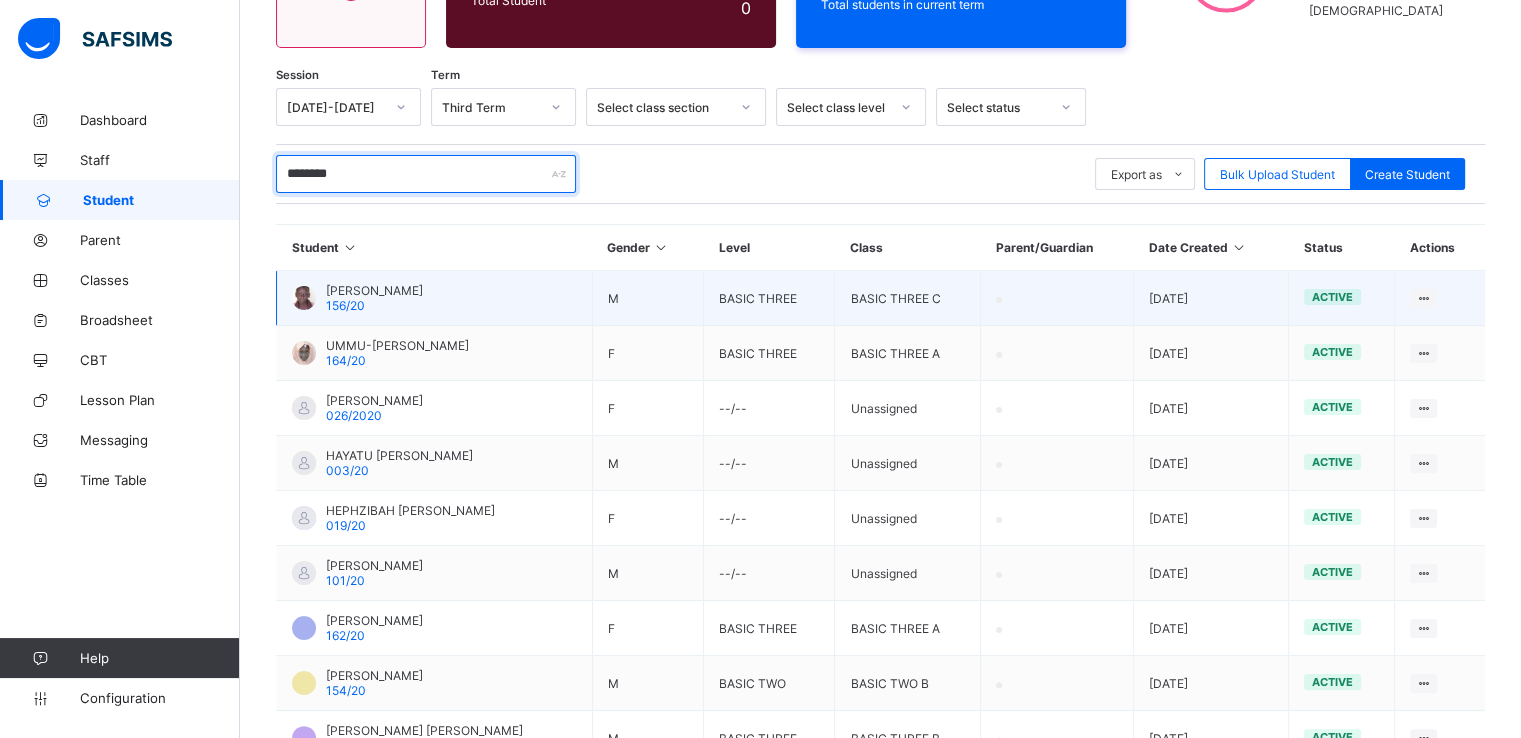 scroll, scrollTop: 296, scrollLeft: 0, axis: vertical 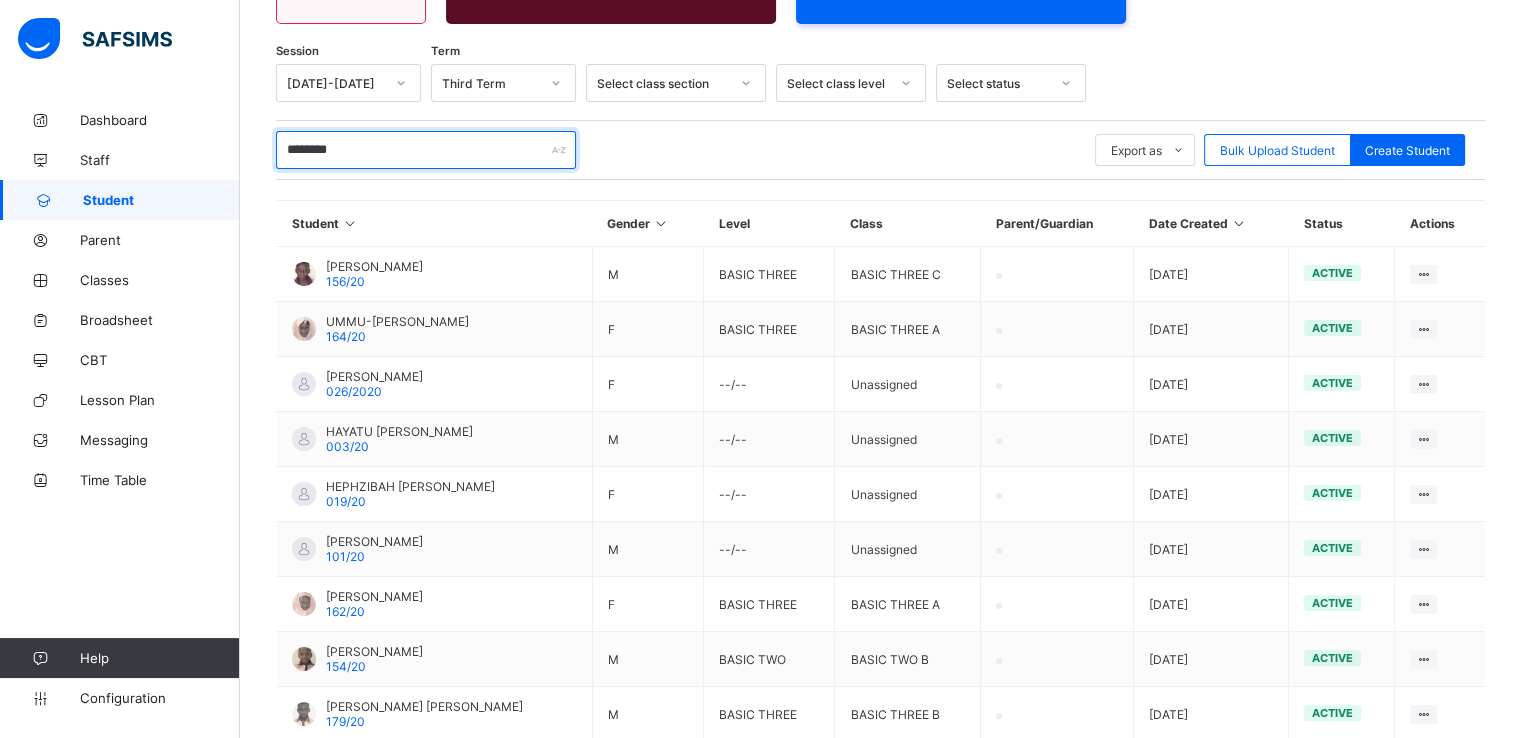 click on "********" at bounding box center [426, 150] 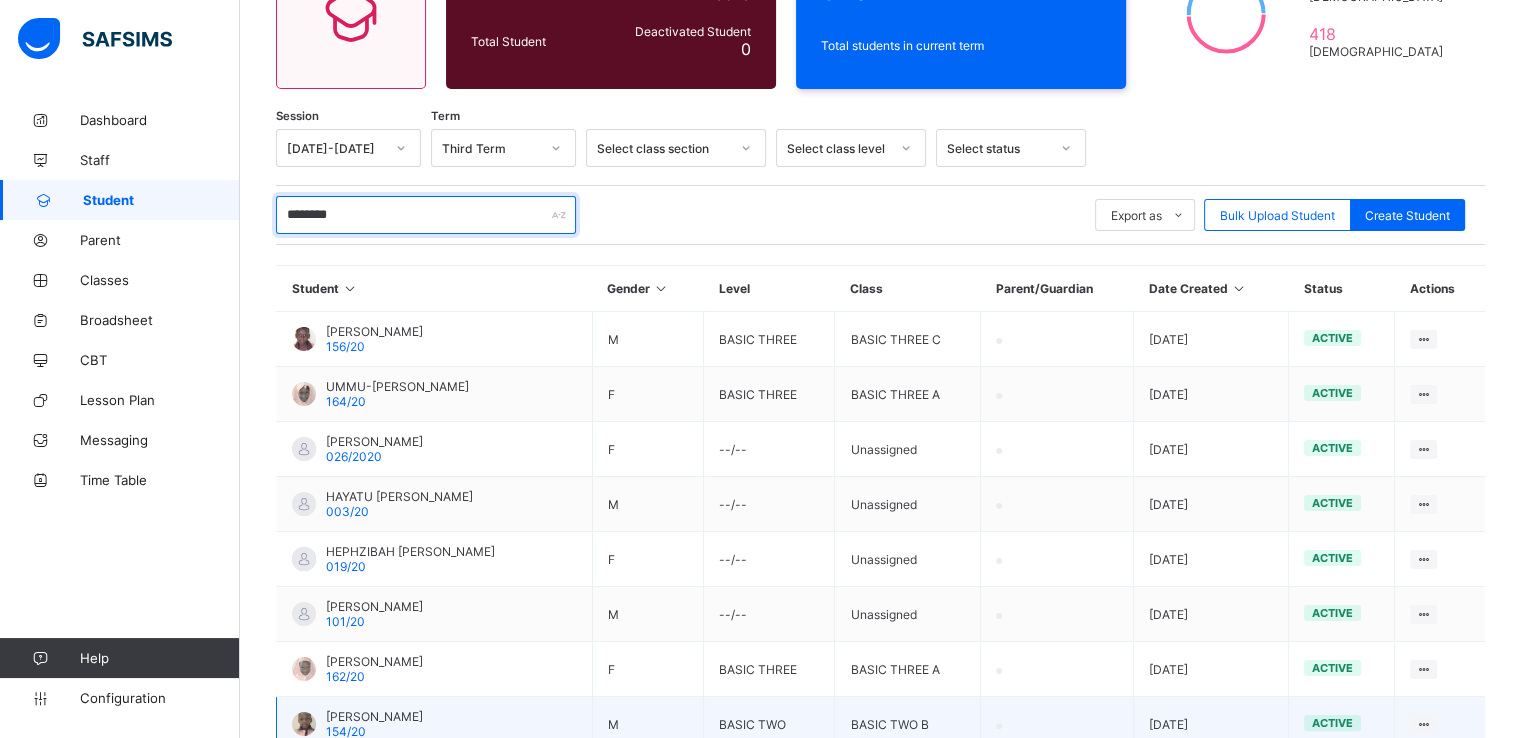 scroll, scrollTop: 216, scrollLeft: 0, axis: vertical 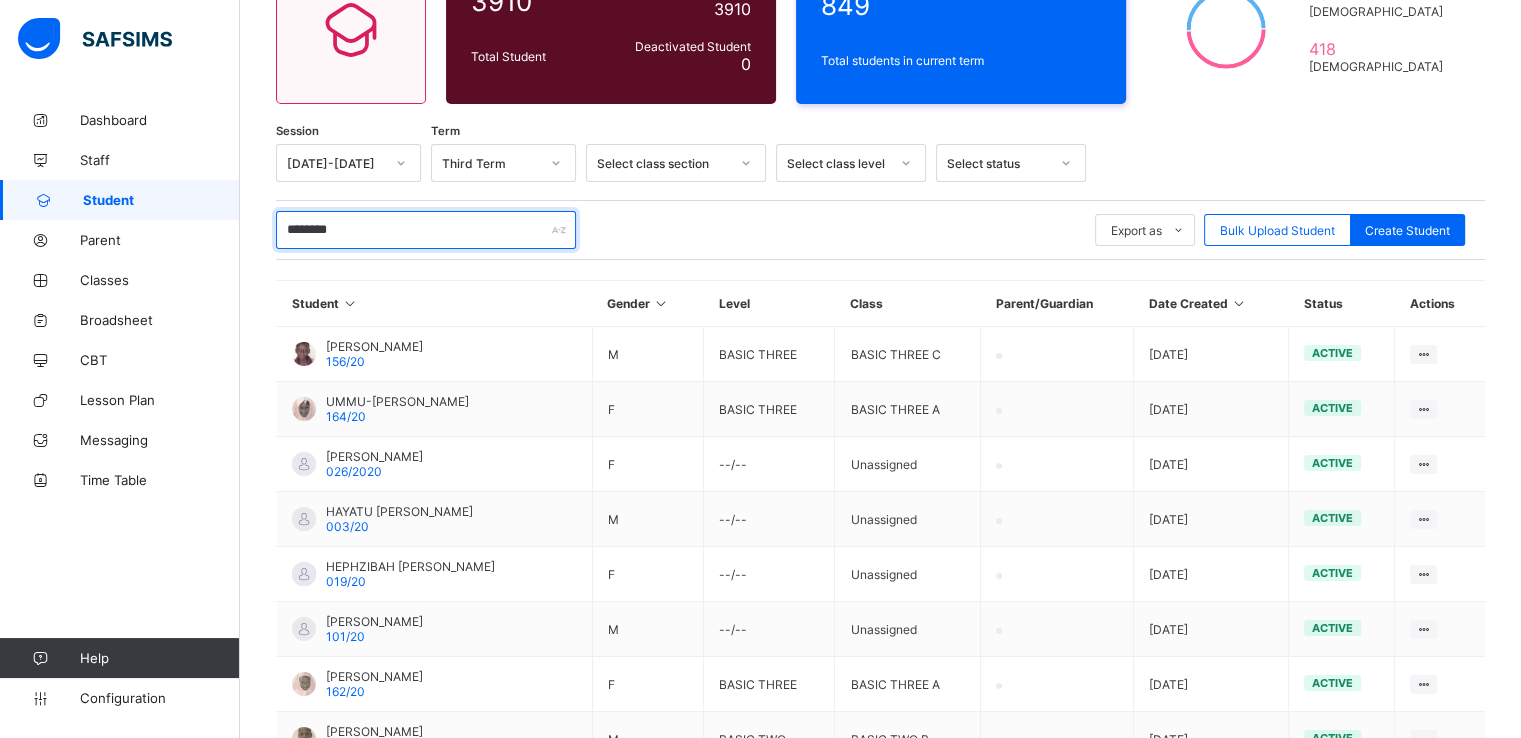 click on "********" at bounding box center (426, 230) 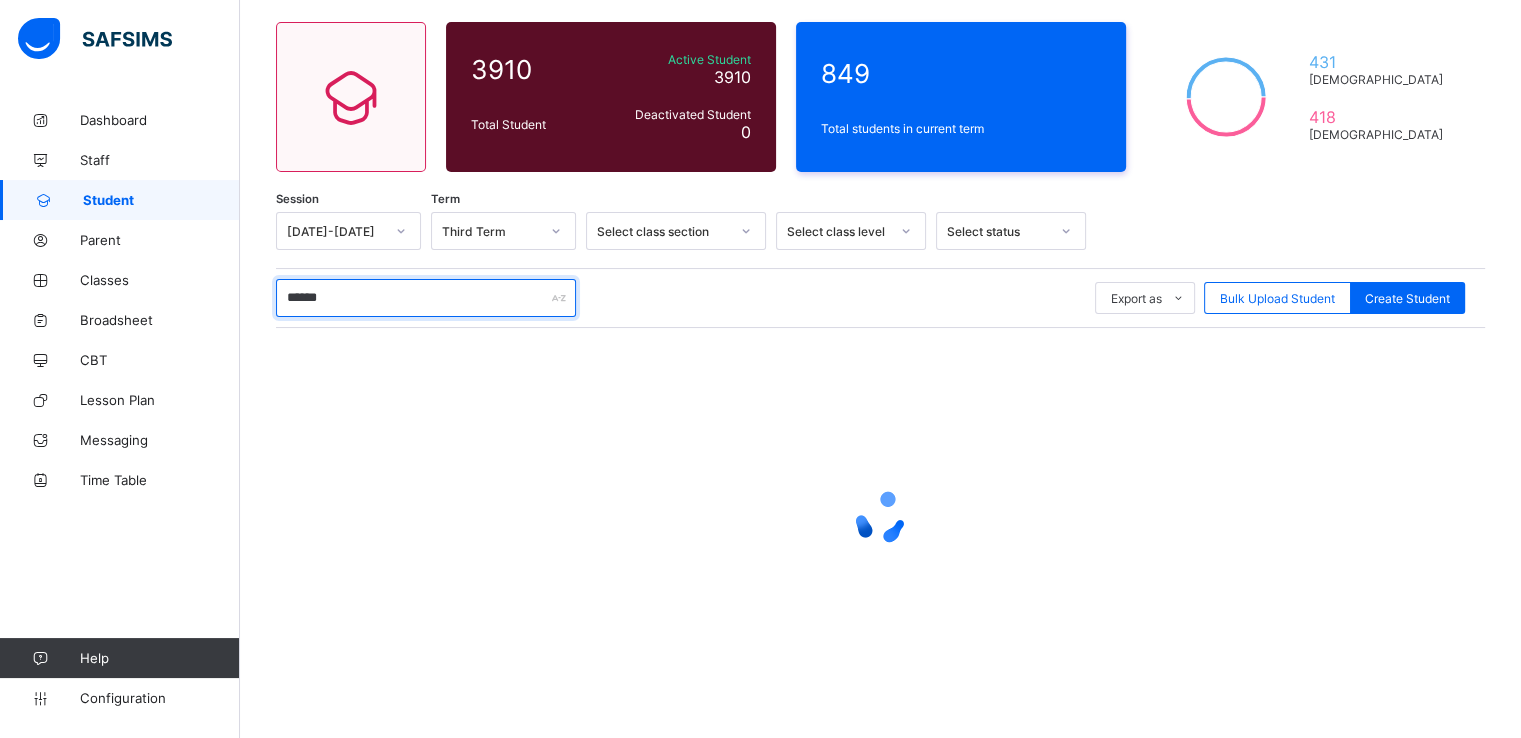 scroll, scrollTop: 147, scrollLeft: 0, axis: vertical 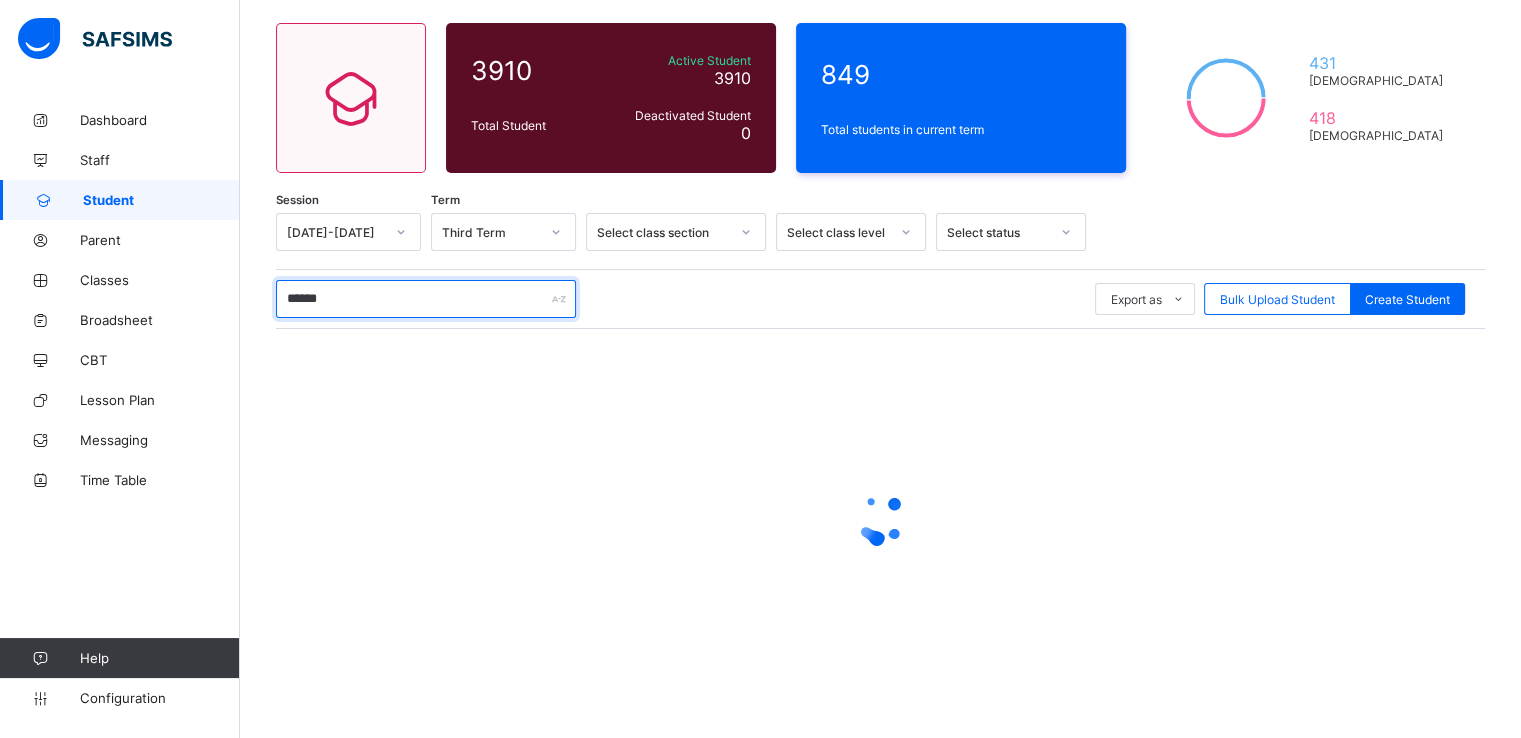type on "******" 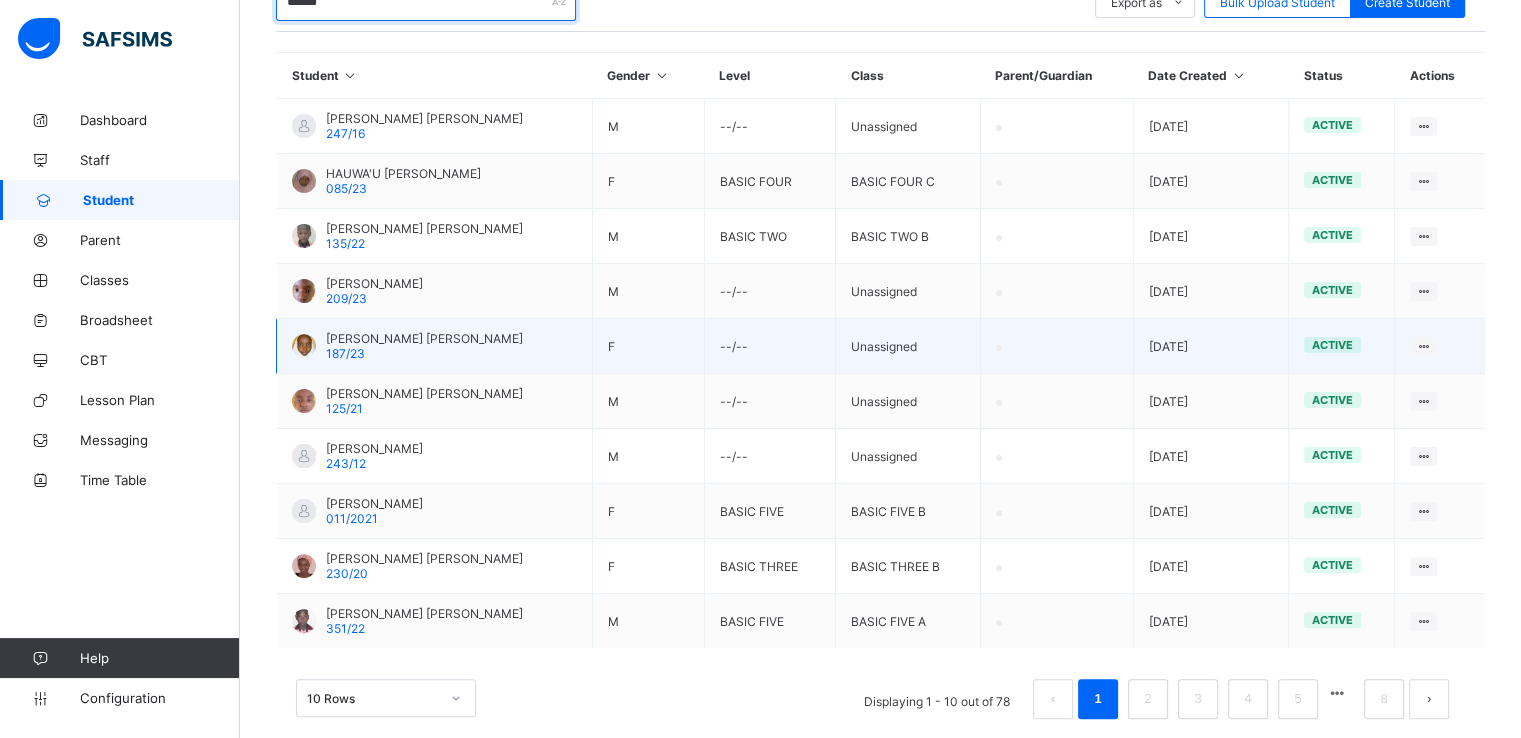 scroll, scrollTop: 476, scrollLeft: 0, axis: vertical 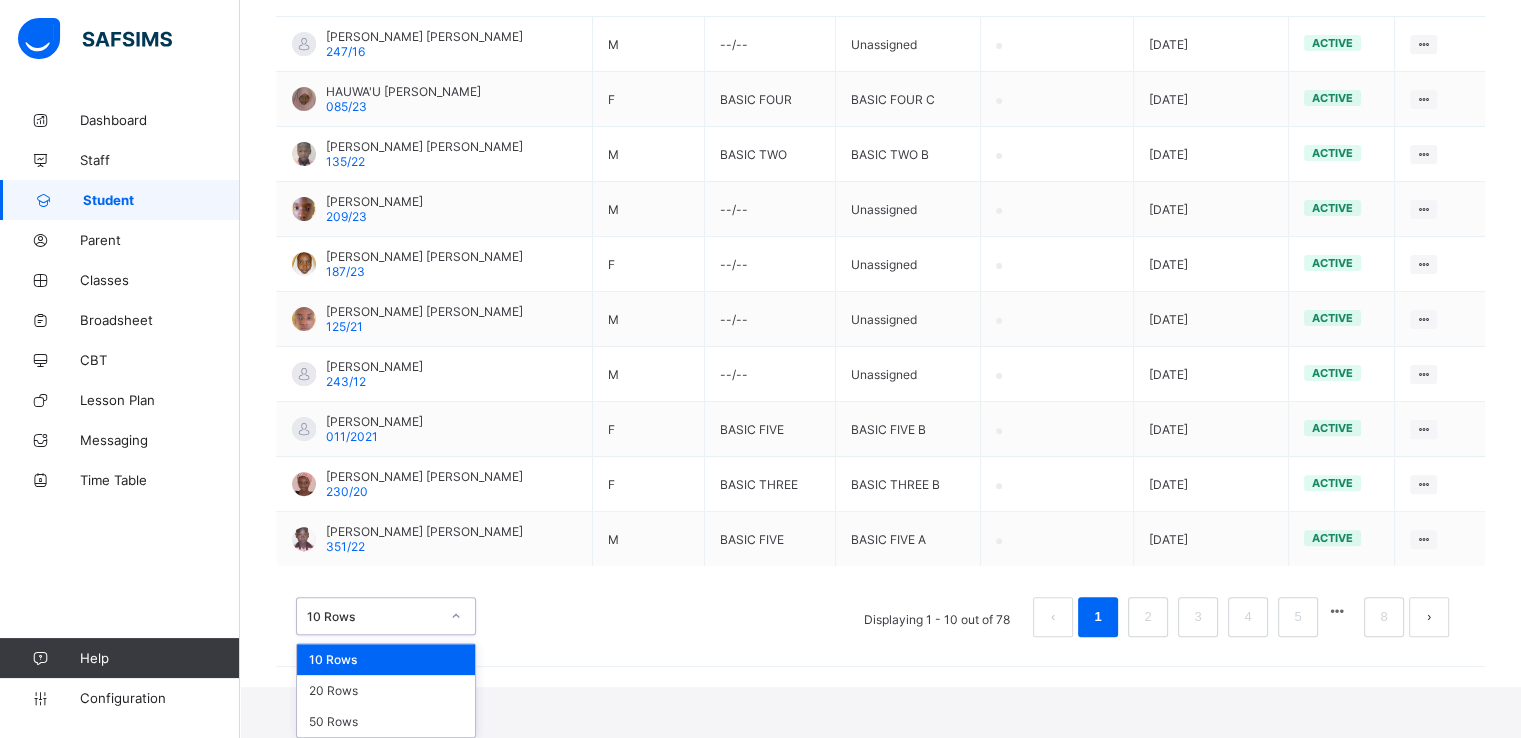 click on "option 10 Rows focused, 1 of 3. 3 results available. Use Up and Down to choose options, press Enter to select the currently focused option, press Escape to exit the menu, press Tab to select the option and exit the menu. 10 Rows 10 Rows 20 Rows 50 Rows" at bounding box center [386, 616] 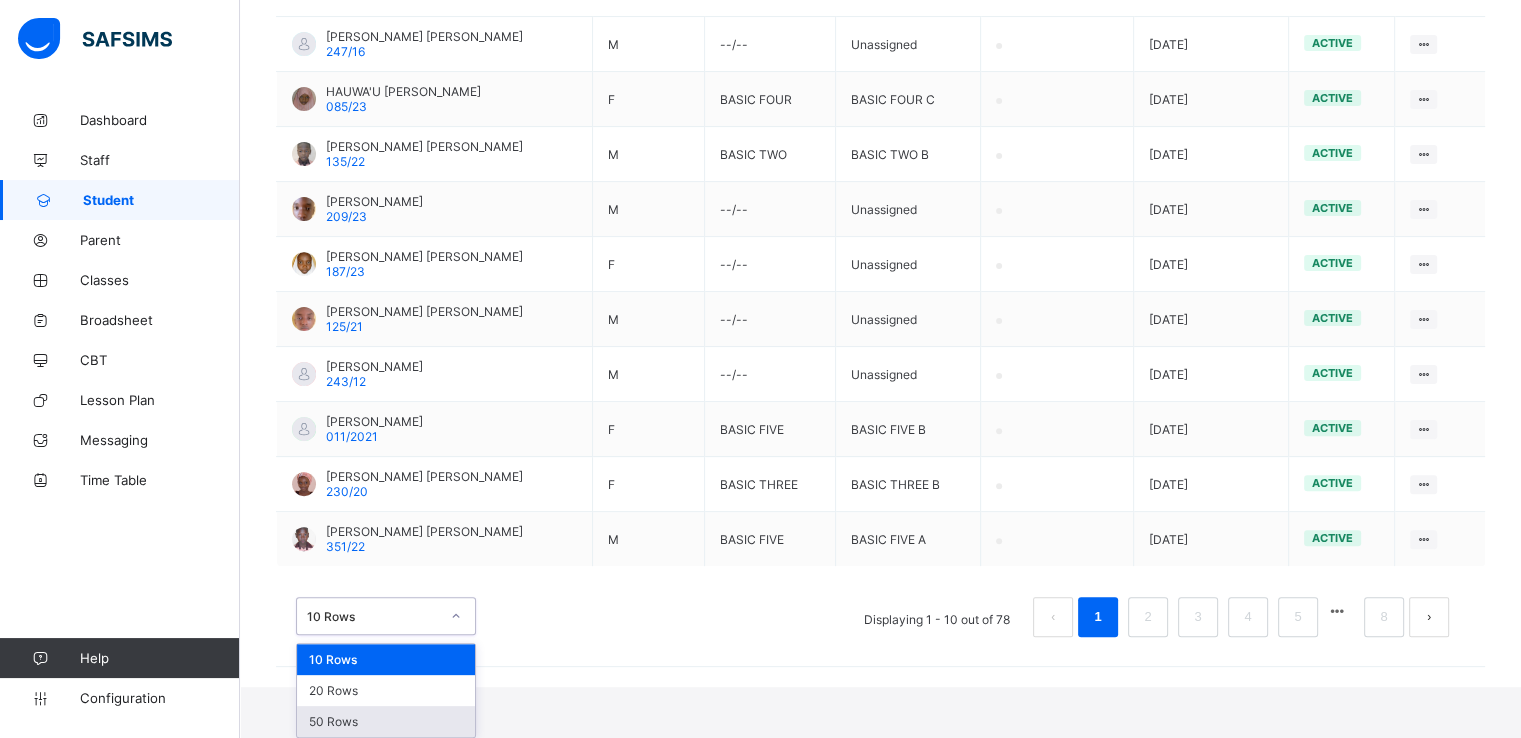 click on "50 Rows" at bounding box center [386, 721] 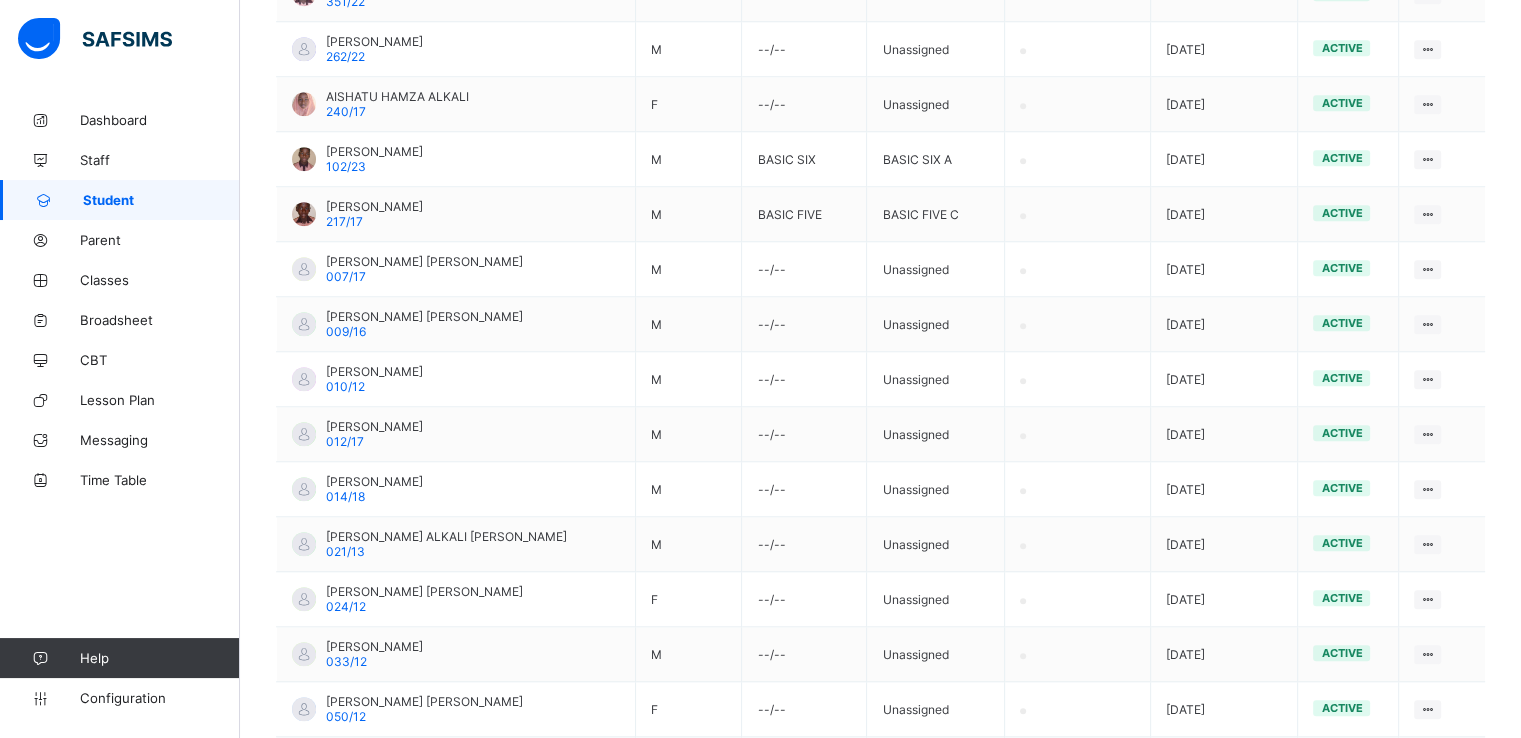 scroll, scrollTop: 1732, scrollLeft: 0, axis: vertical 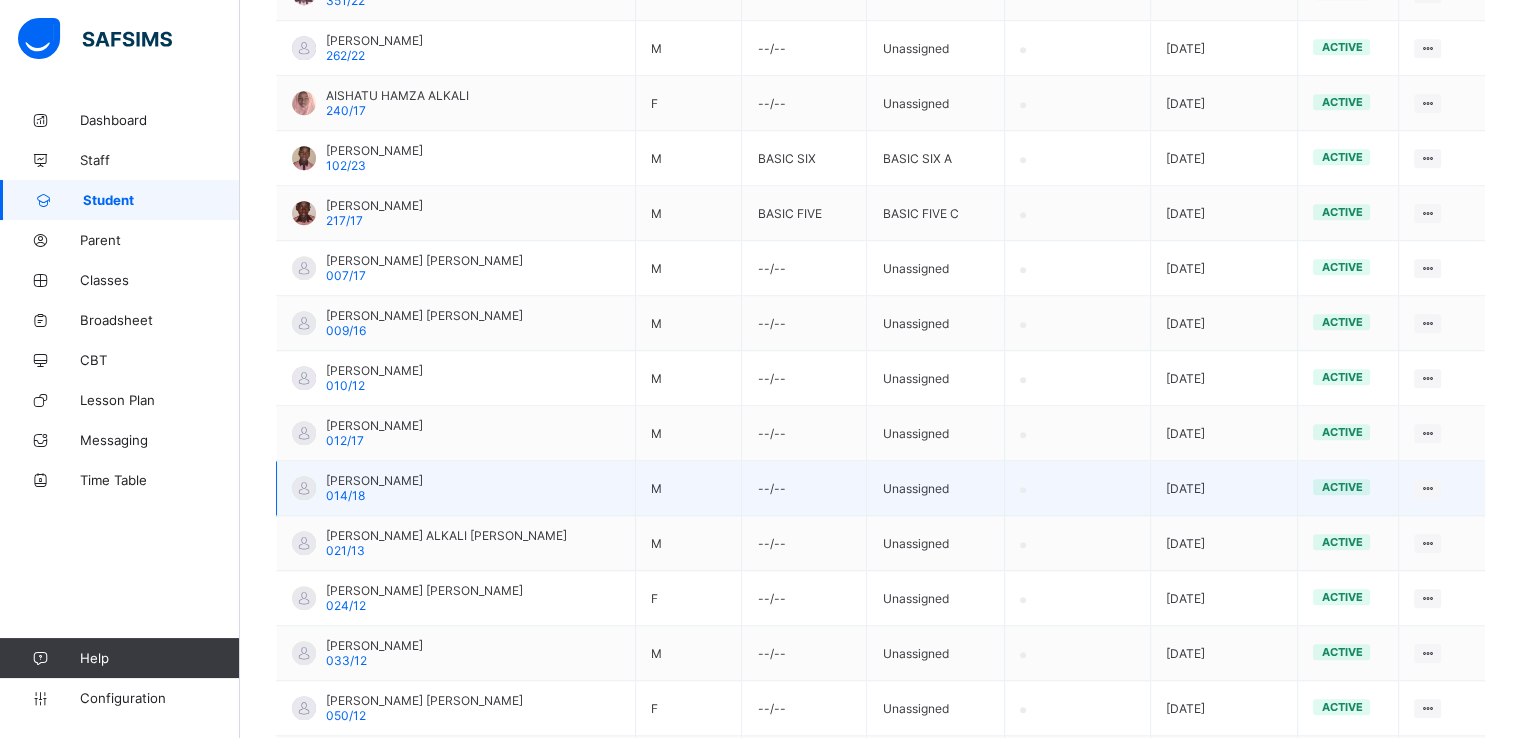 click on "SULEIMAN HAMIDU USMAN" at bounding box center (374, 480) 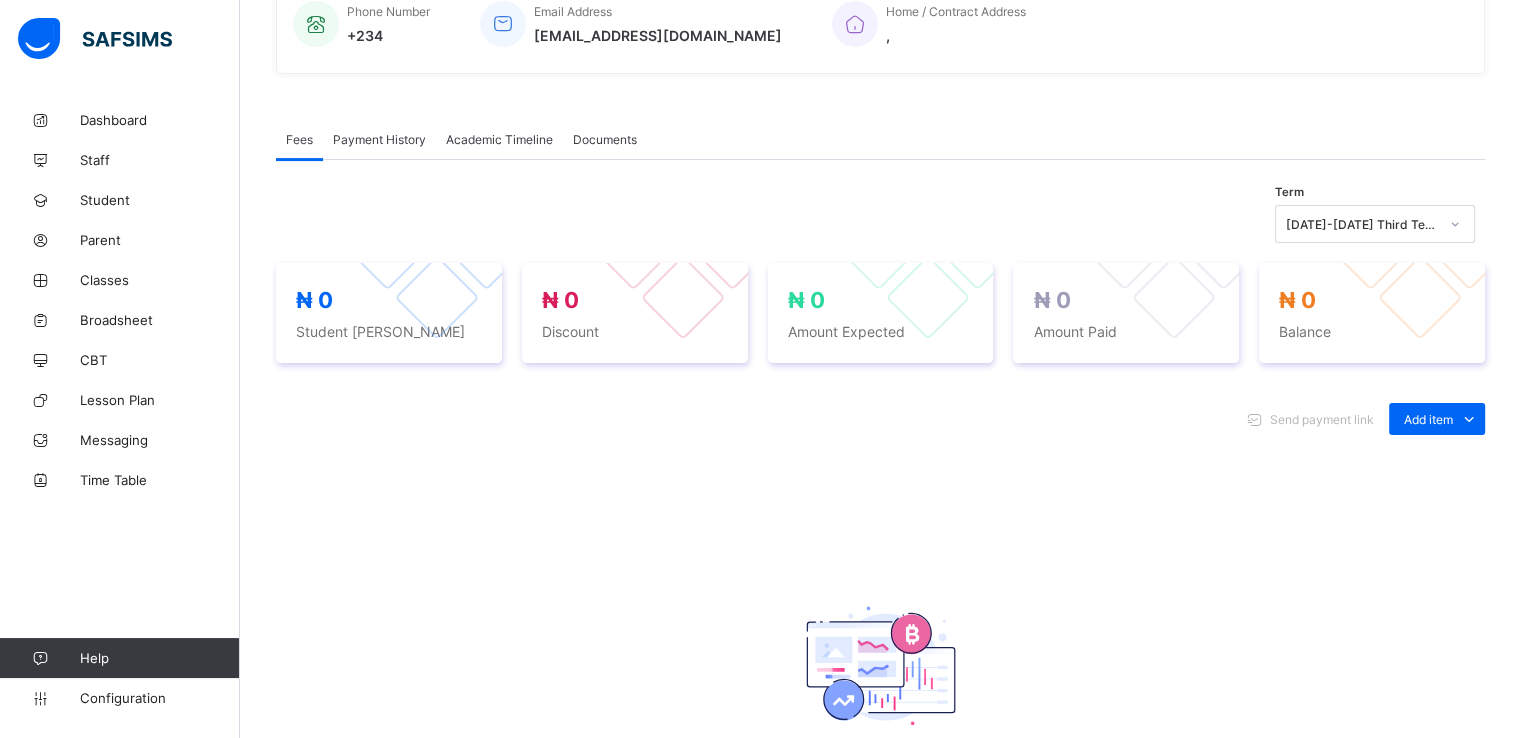 scroll, scrollTop: 516, scrollLeft: 0, axis: vertical 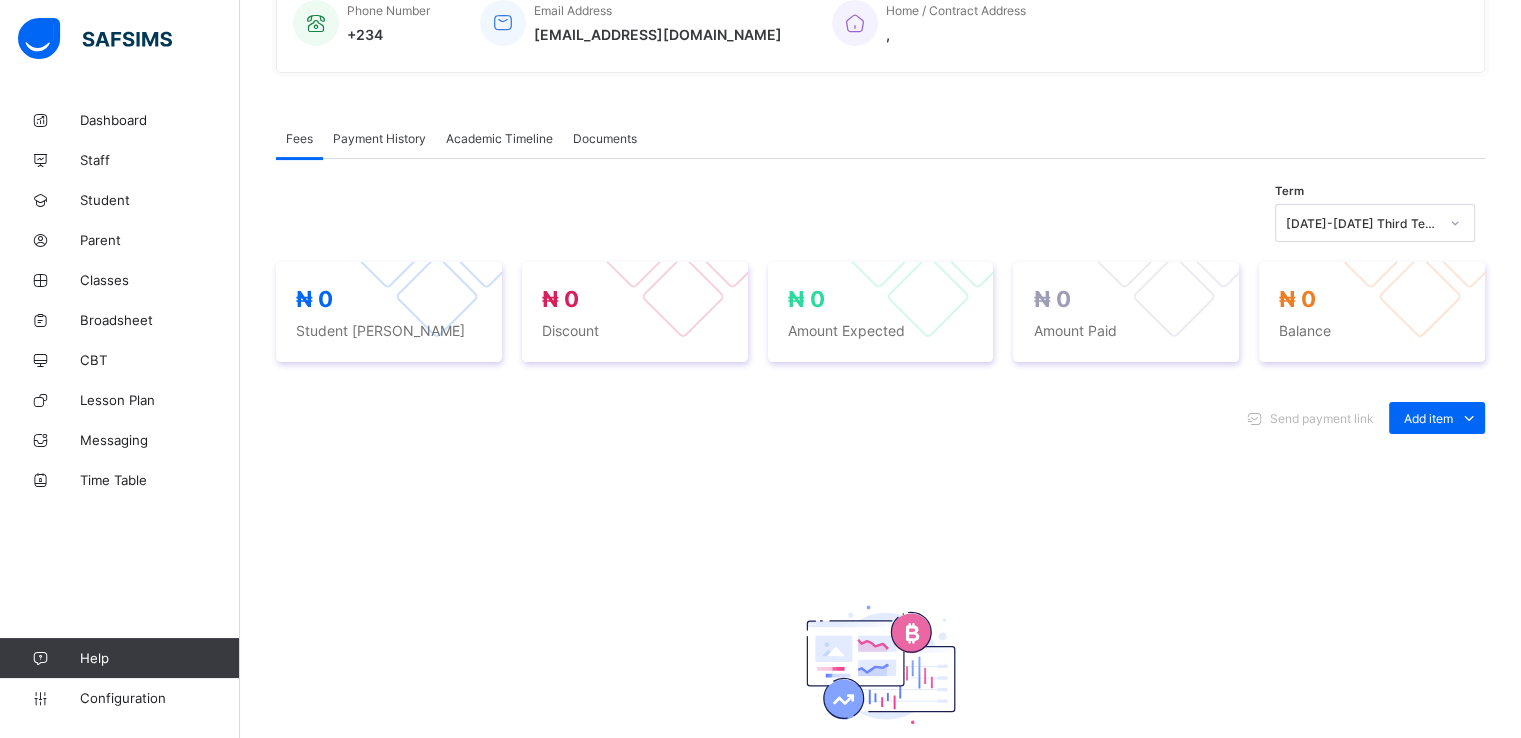 click on "Academic Timeline" at bounding box center (499, 138) 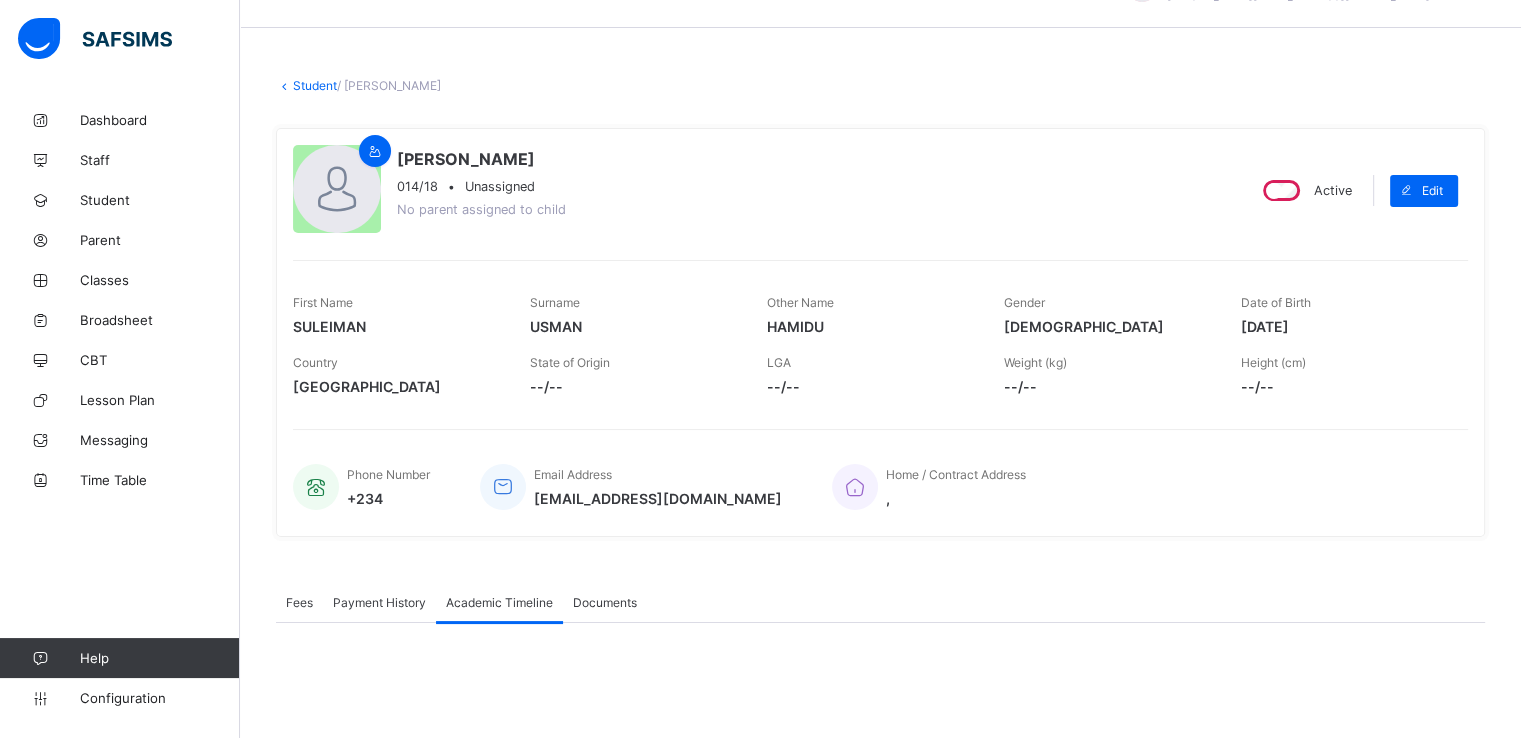 scroll, scrollTop: 46, scrollLeft: 0, axis: vertical 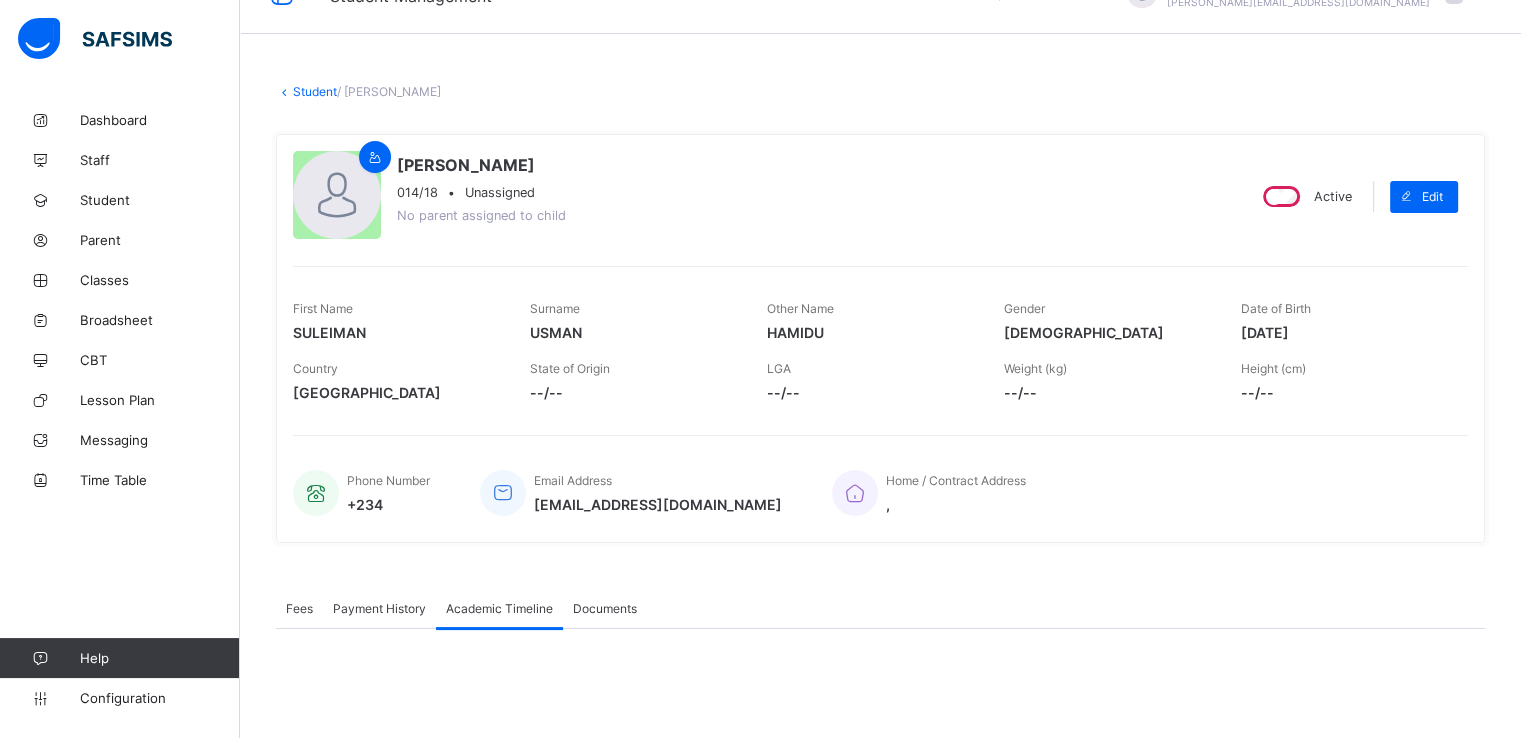 click on "Documents" at bounding box center (605, 608) 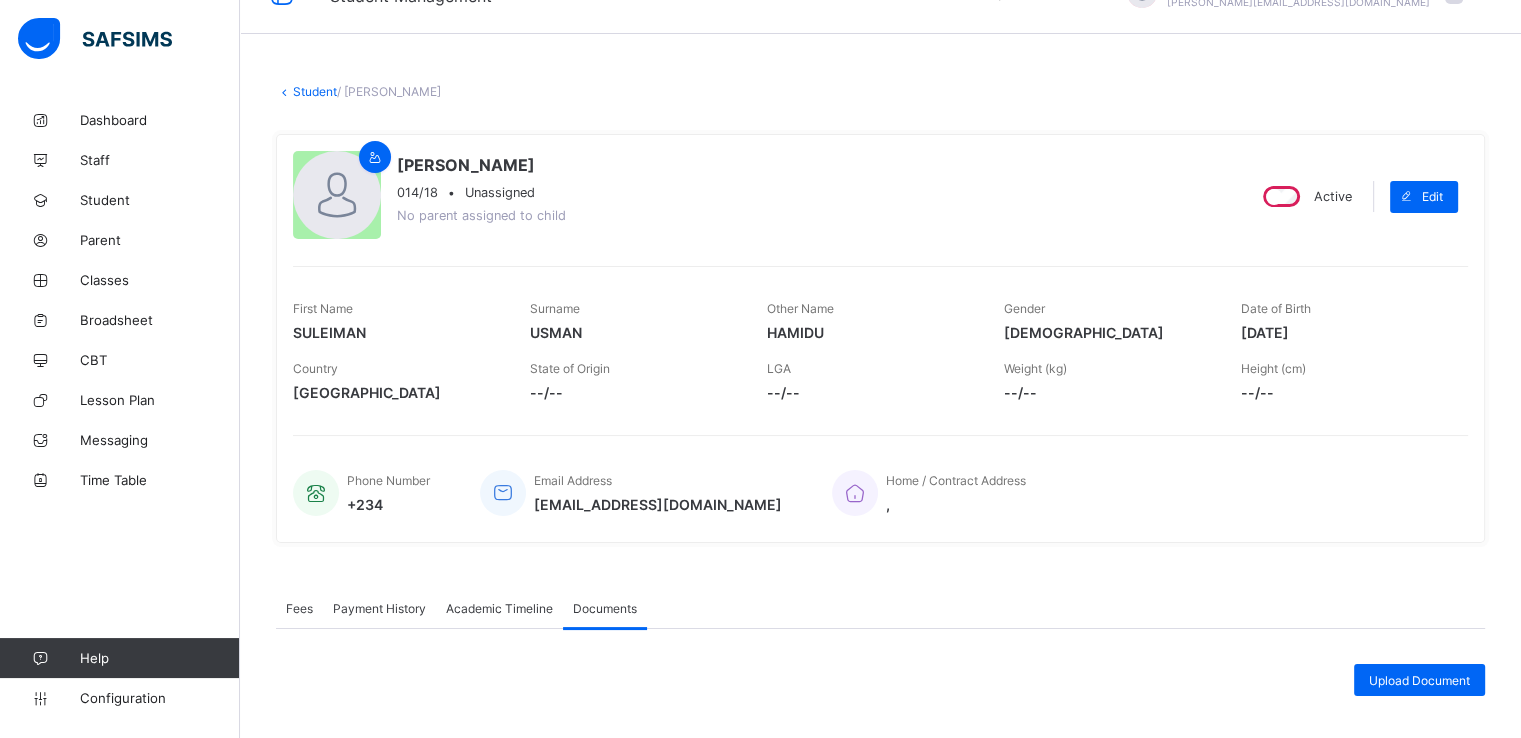 click on "Academic Timeline" at bounding box center [499, 608] 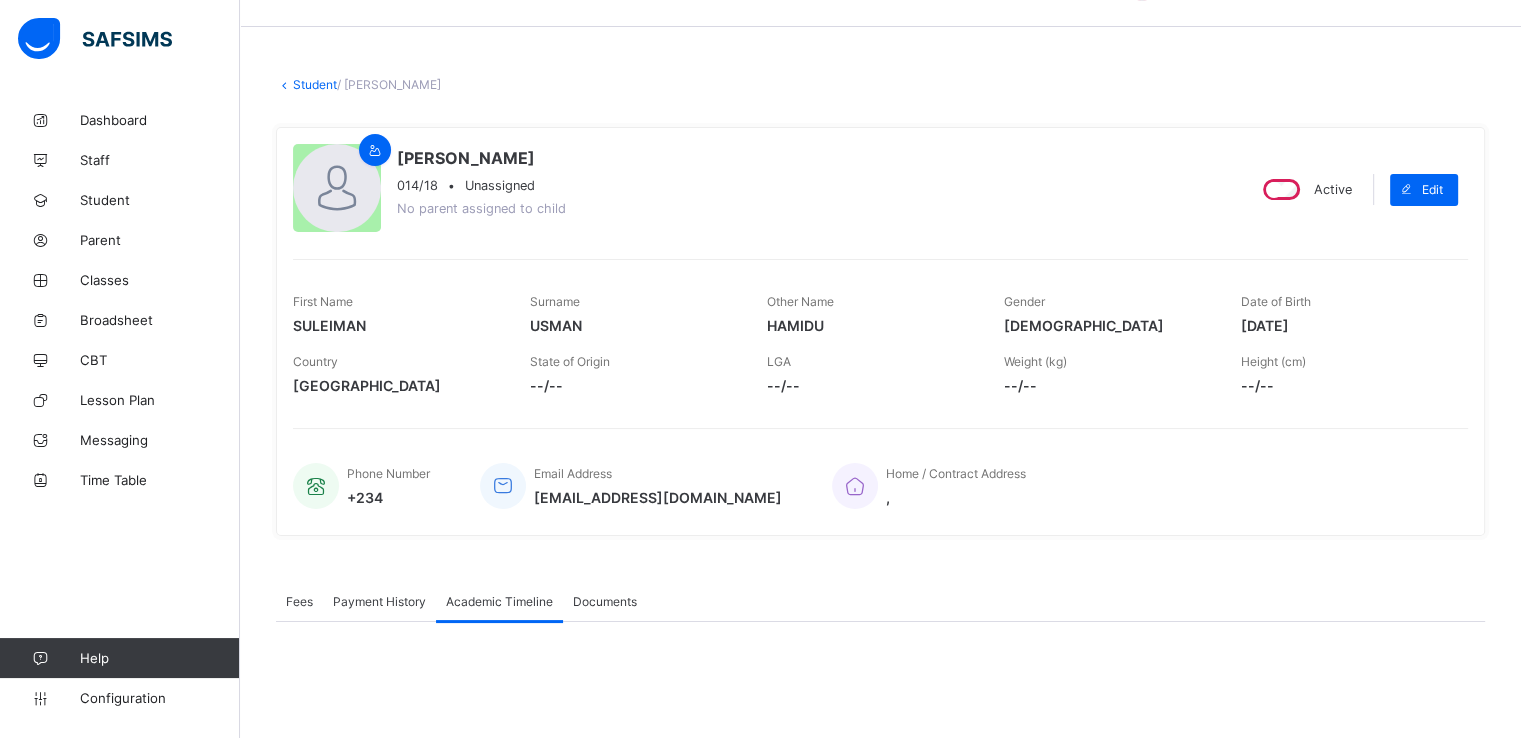 scroll, scrollTop: 0, scrollLeft: 0, axis: both 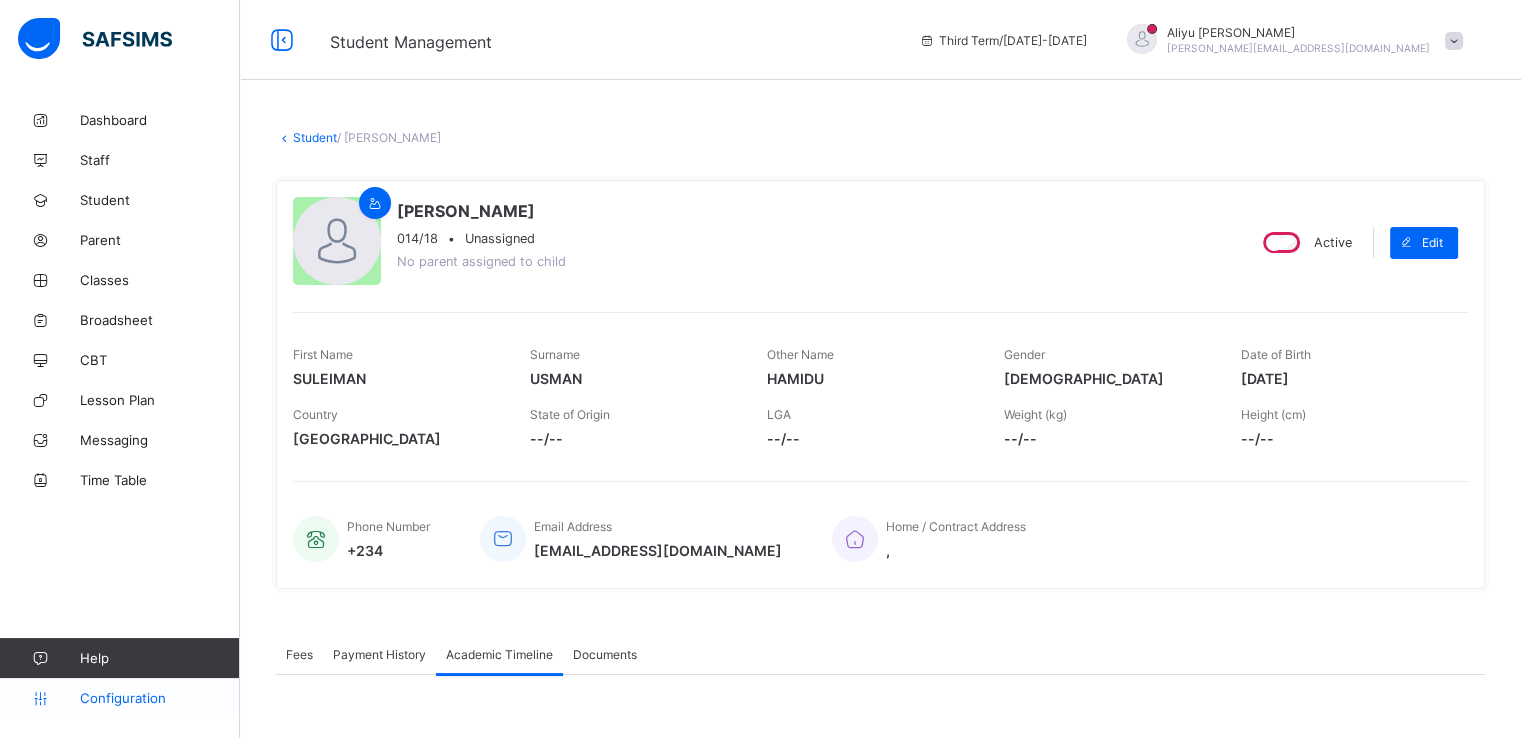 click on "Configuration" at bounding box center [159, 698] 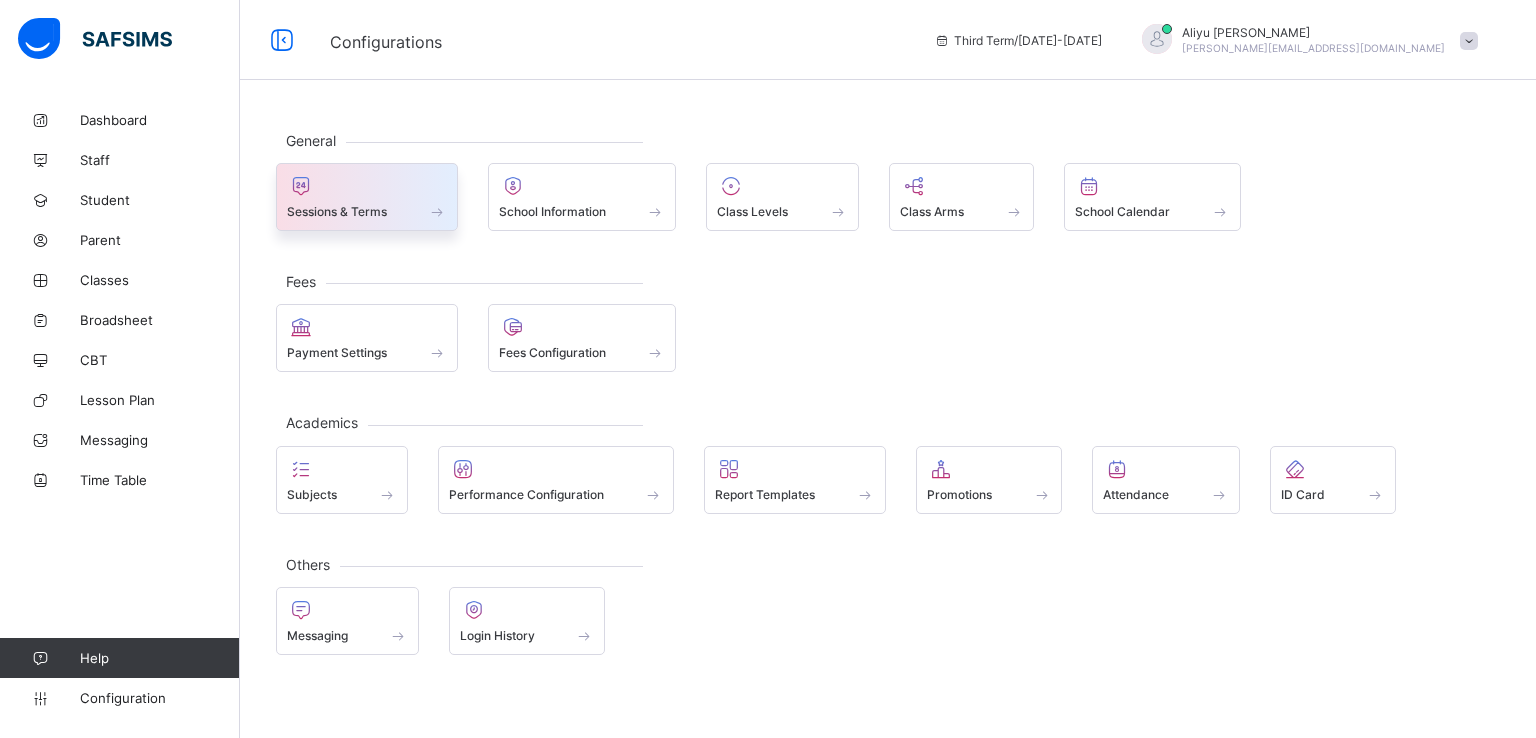 click on "Sessions & Terms" at bounding box center [337, 211] 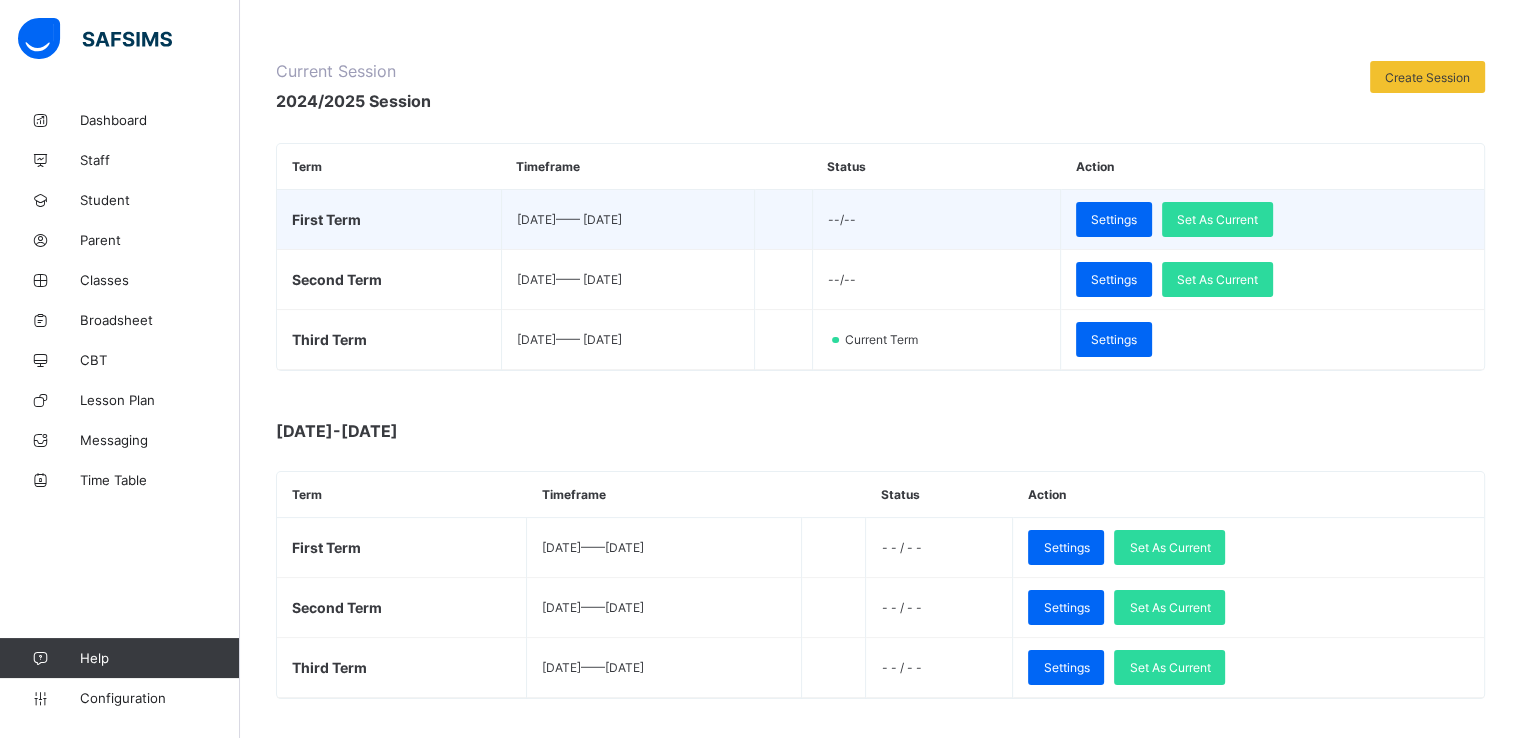 scroll, scrollTop: 194, scrollLeft: 0, axis: vertical 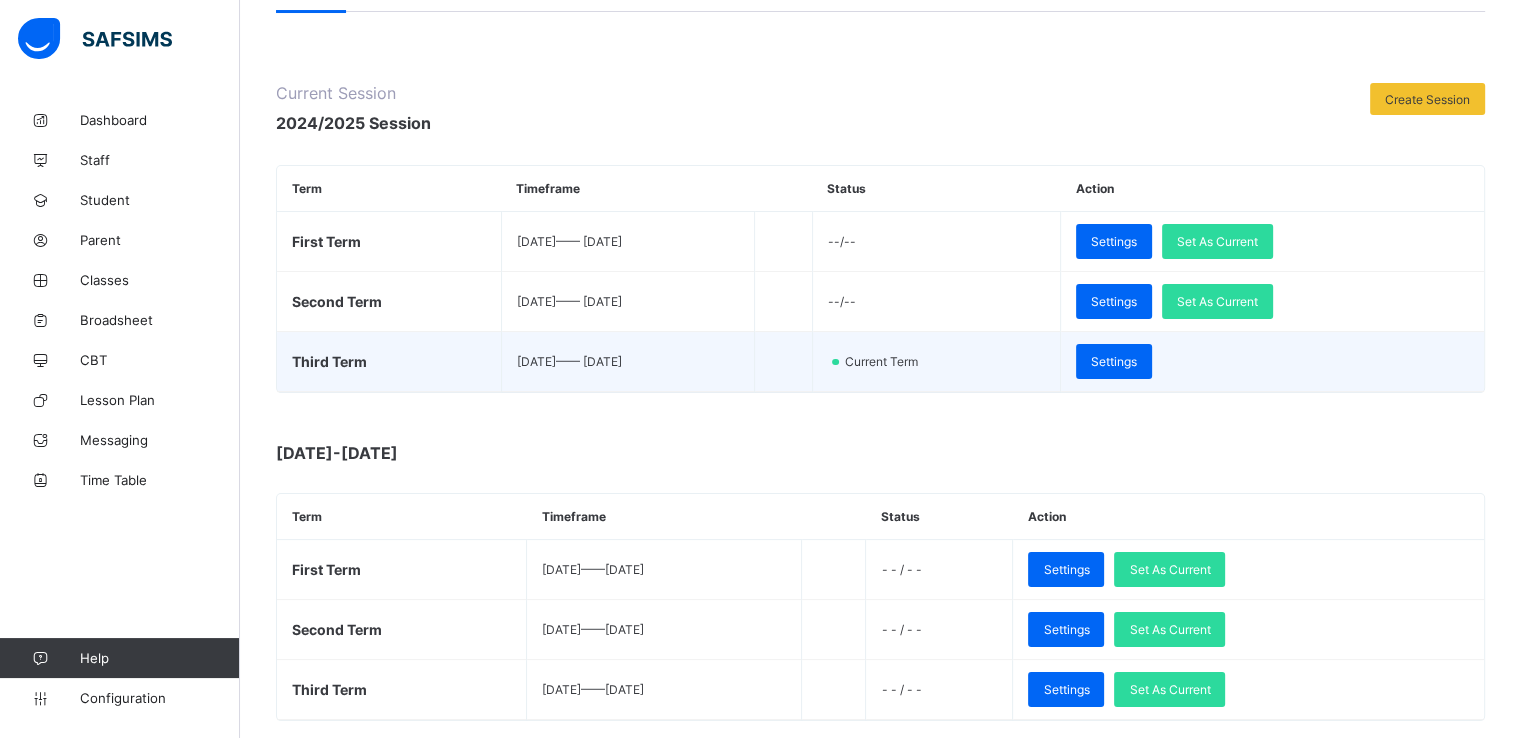 drag, startPoint x: 774, startPoint y: 246, endPoint x: 664, endPoint y: 369, distance: 165.01212 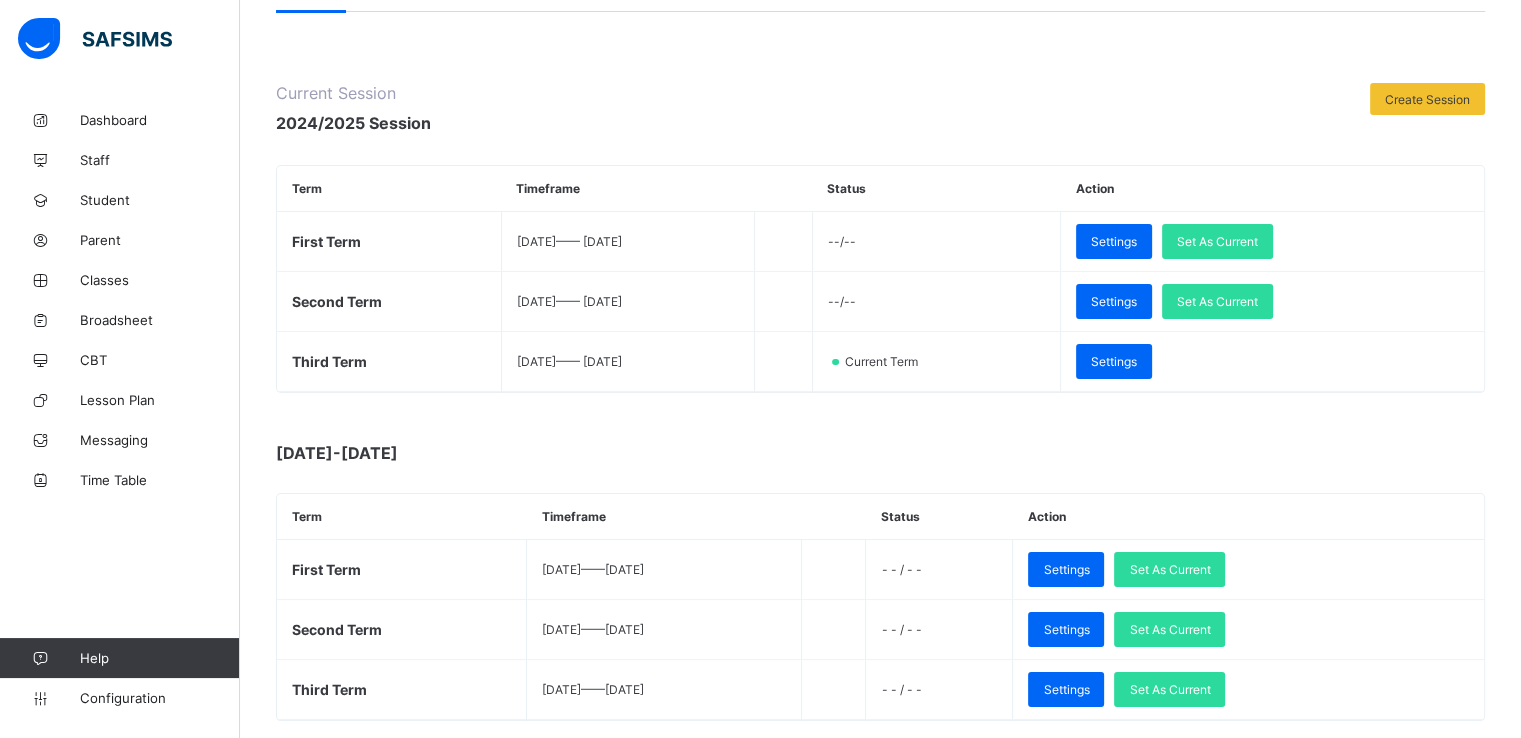 click on "Current Session     2024/2025 Session   Create Session Term Timeframe Status Action   First Term     2024-09-08  ——   2024-12-21   --/-- Settings Set As Current   Second Term     2025-01-06  ——   2025-04-04   --/-- Settings Set As Current   Third Term     2025-03-19  ——   2025-05-19   Current Term Settings   2023-2024   Term Timeframe Status Action   First Term     2023-09-17  ——  2023-12-14    - - / - -  Settings Set As Current   Second Term     2024-01-07  ——  2024-04-06    - - / - -  Settings Set As Current   Third Term     2024-03-21  ——  2024-05-21    - - / - -  Settings Set As Current   2022-2023   Term Timeframe Status Action   First Term     2023-09-16  ——  2023-09-16    - - / - -  Settings Set As Current   Second Term     2023-09-16  ——  2023-09-16    - - / - -  Settings Set As Current   Third Term     2023-09-16  ——  2023-09-16    - - / - -  Settings Set As Current   2021-2022   Term Timeframe Status Action   First Term     2023-09-16  ——  2023-09-16" at bounding box center [880, 2140] 